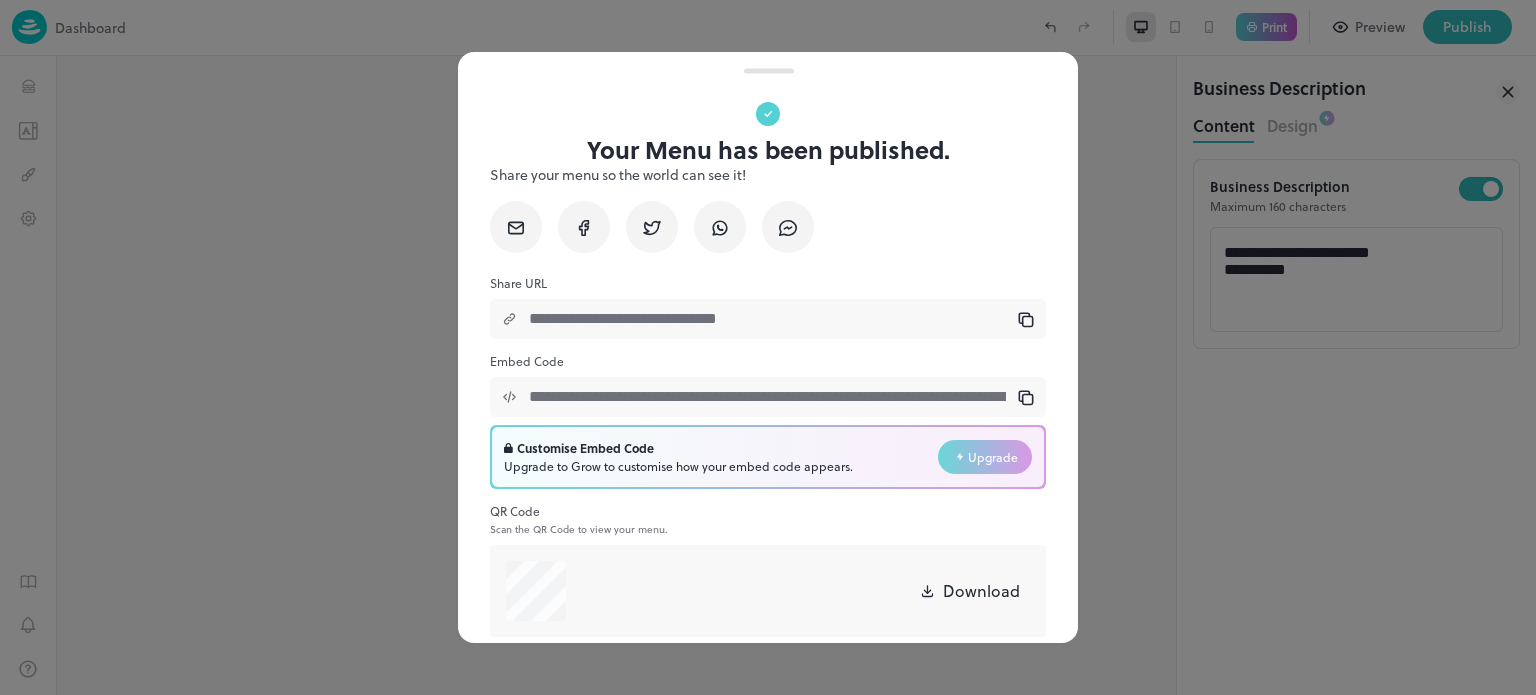 scroll, scrollTop: 0, scrollLeft: 0, axis: both 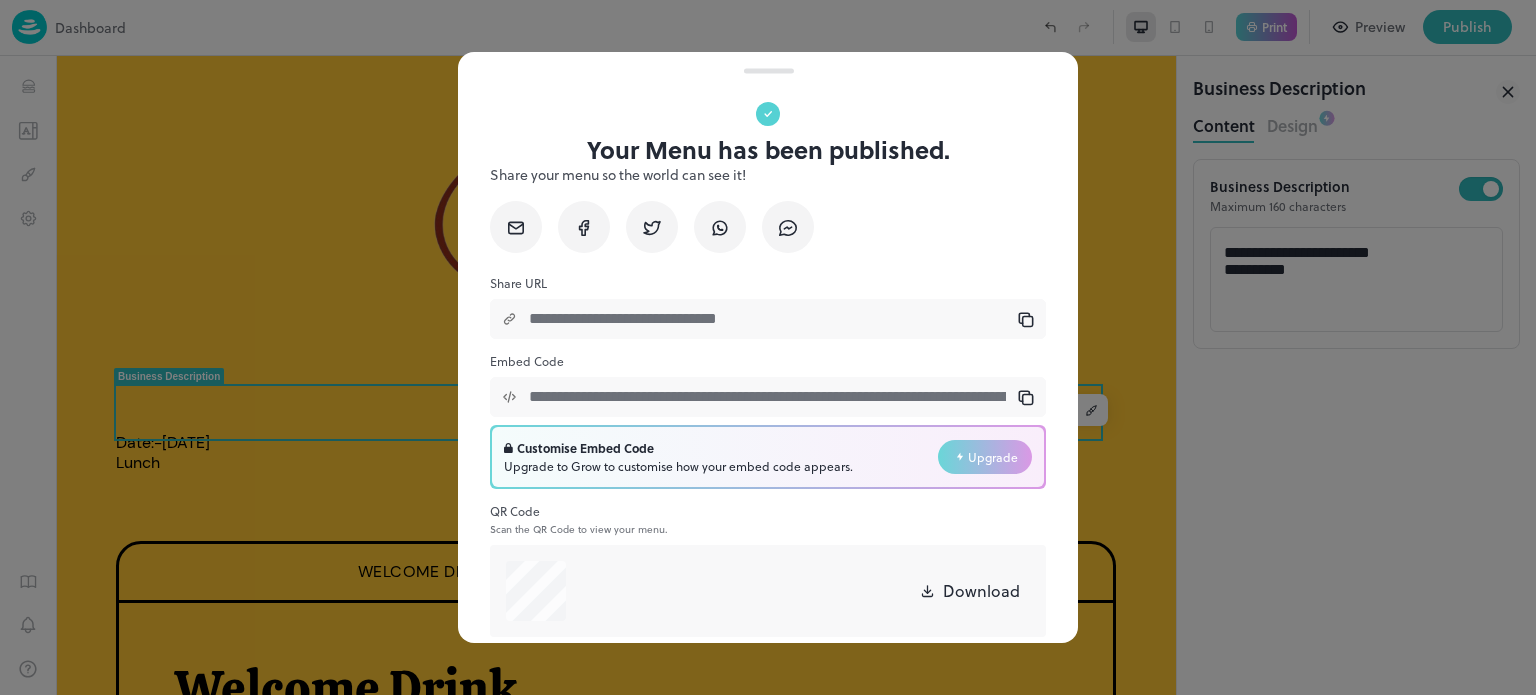 click at bounding box center (768, 347) 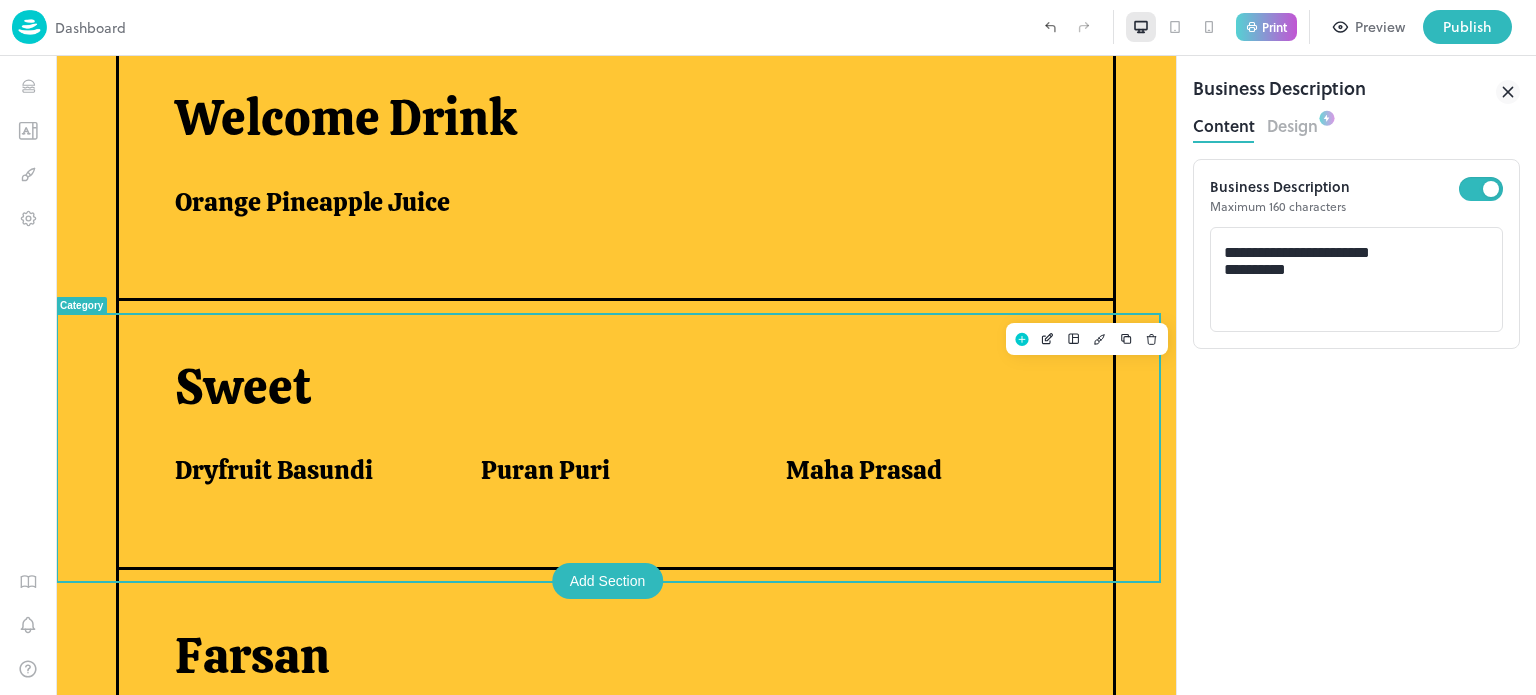 scroll, scrollTop: 570, scrollLeft: 0, axis: vertical 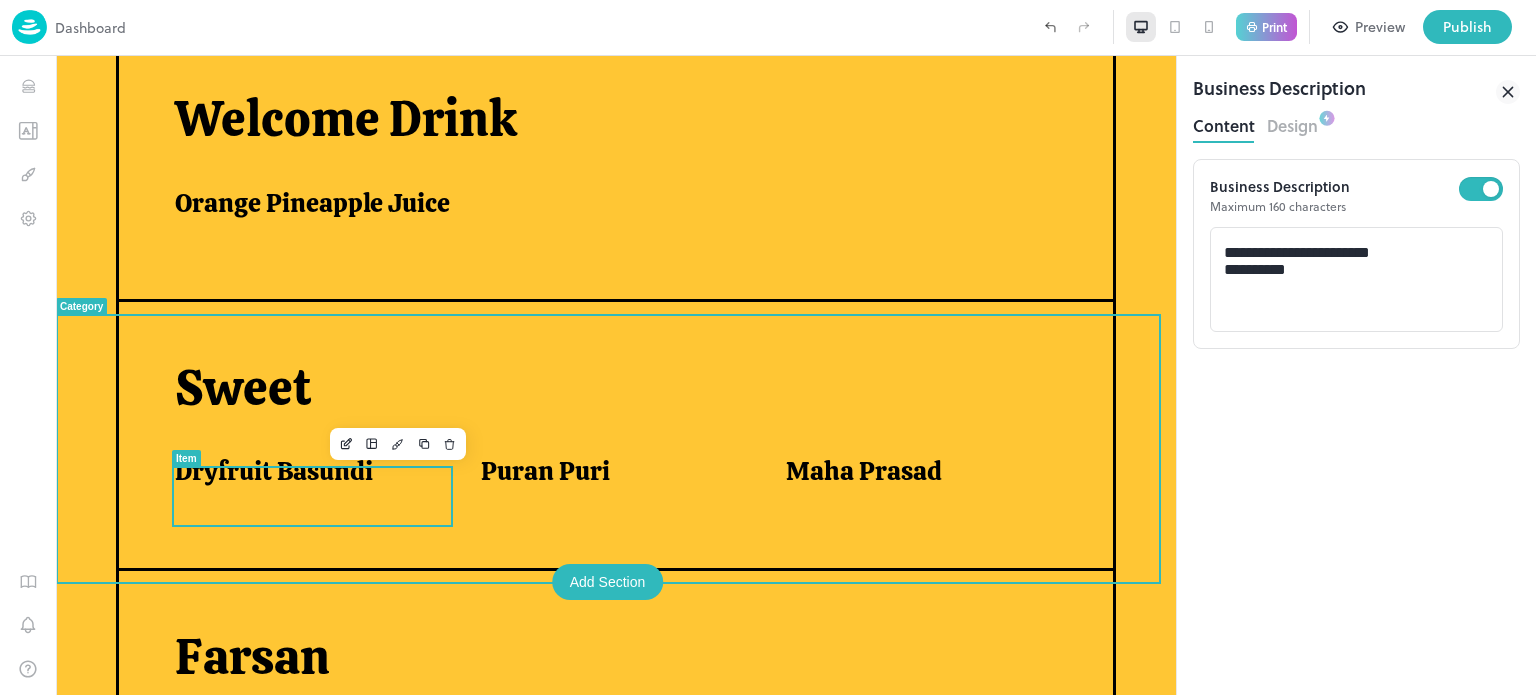 click on "Dryfruit Basundi" at bounding box center [303, 471] 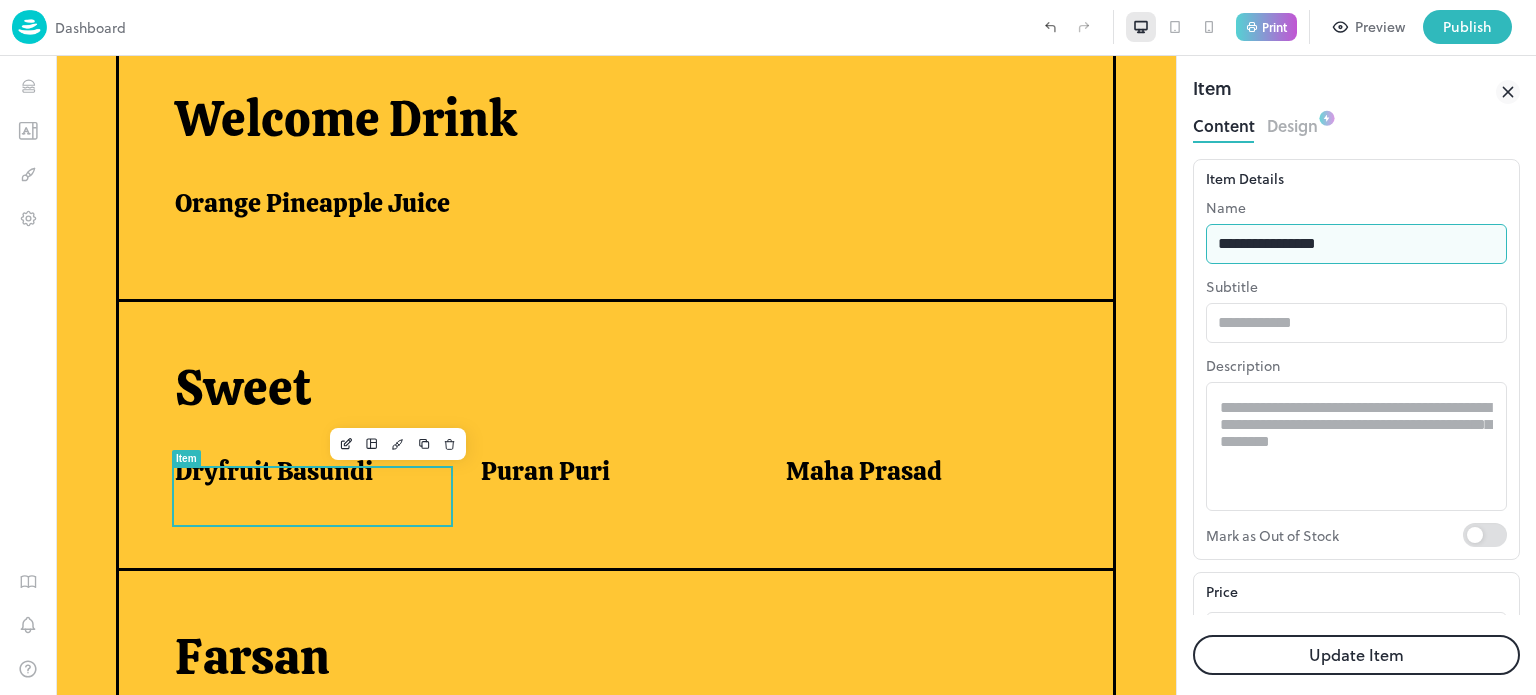 click on "**********" at bounding box center (1356, 244) 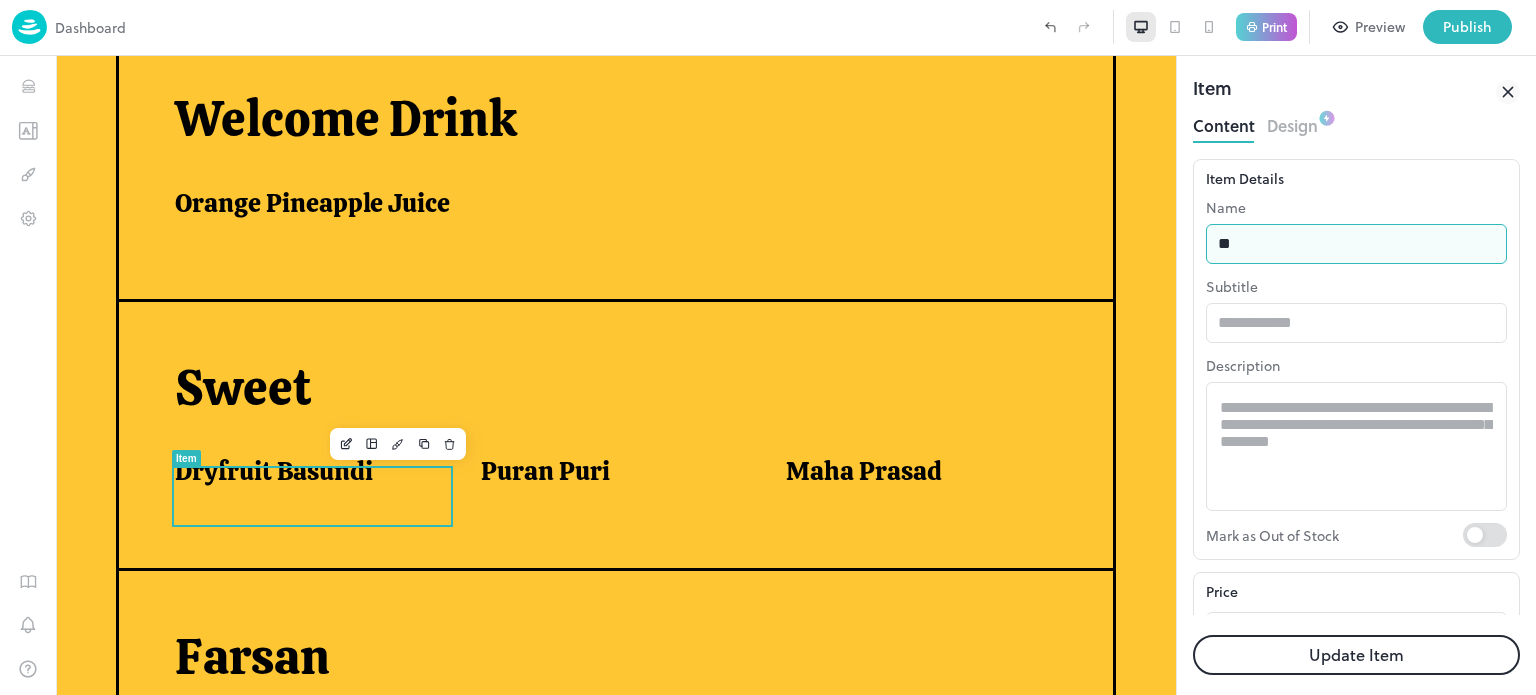 type on "*" 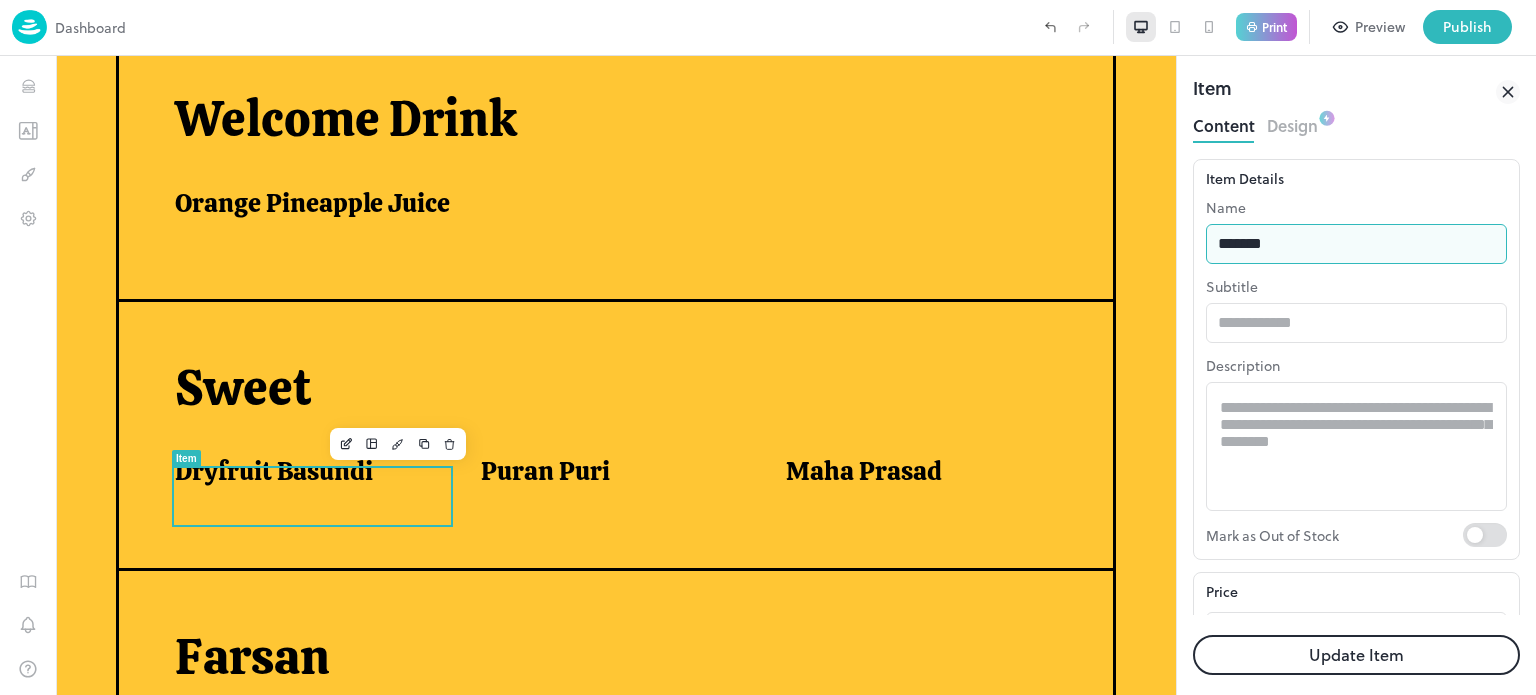 type on "**********" 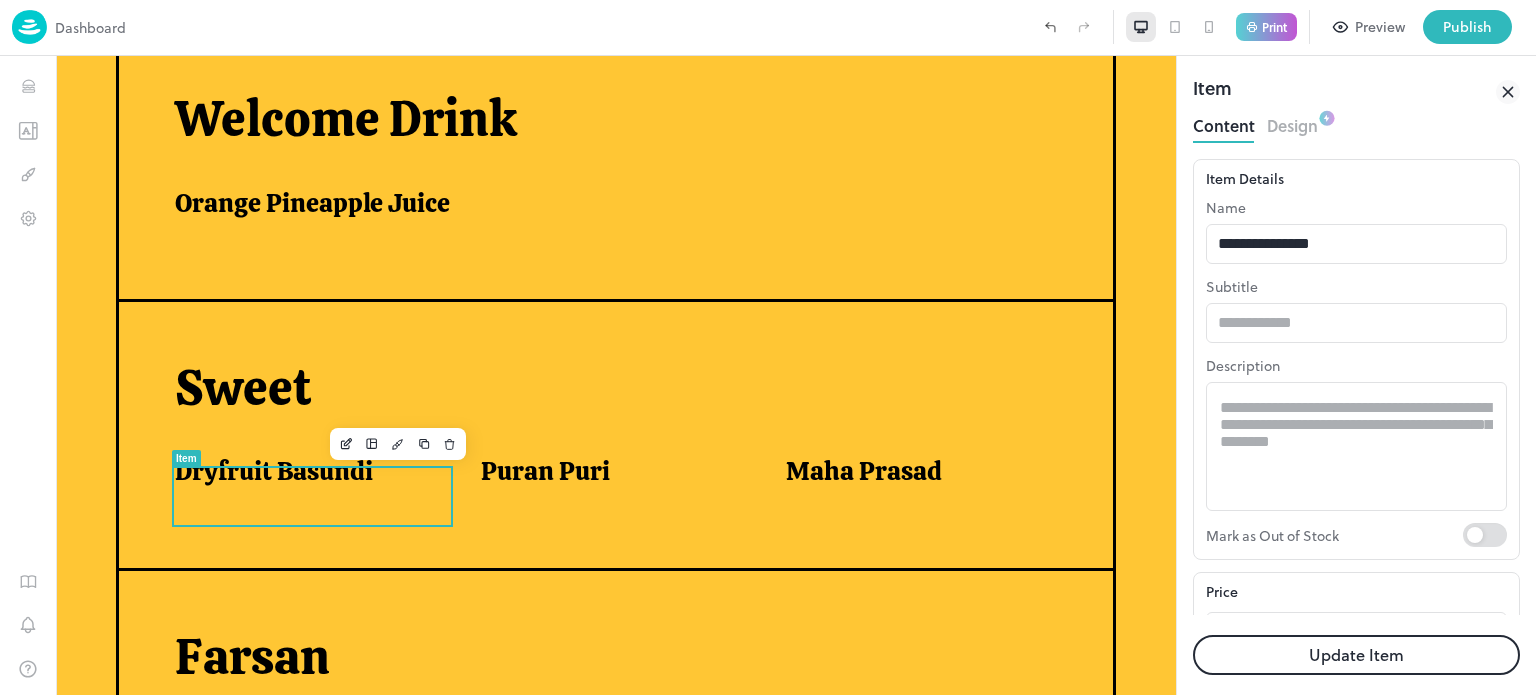 click on "Update Item" at bounding box center [1356, 655] 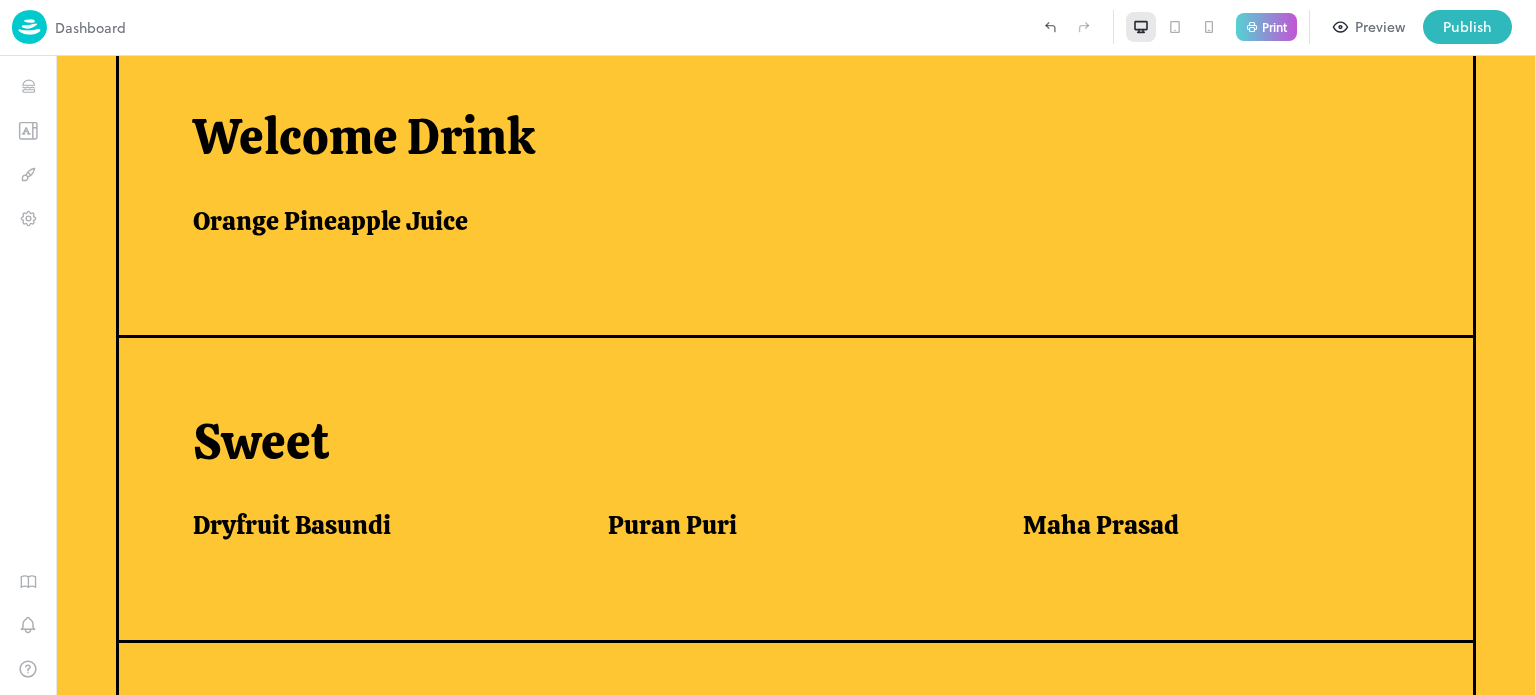scroll, scrollTop: 536, scrollLeft: 0, axis: vertical 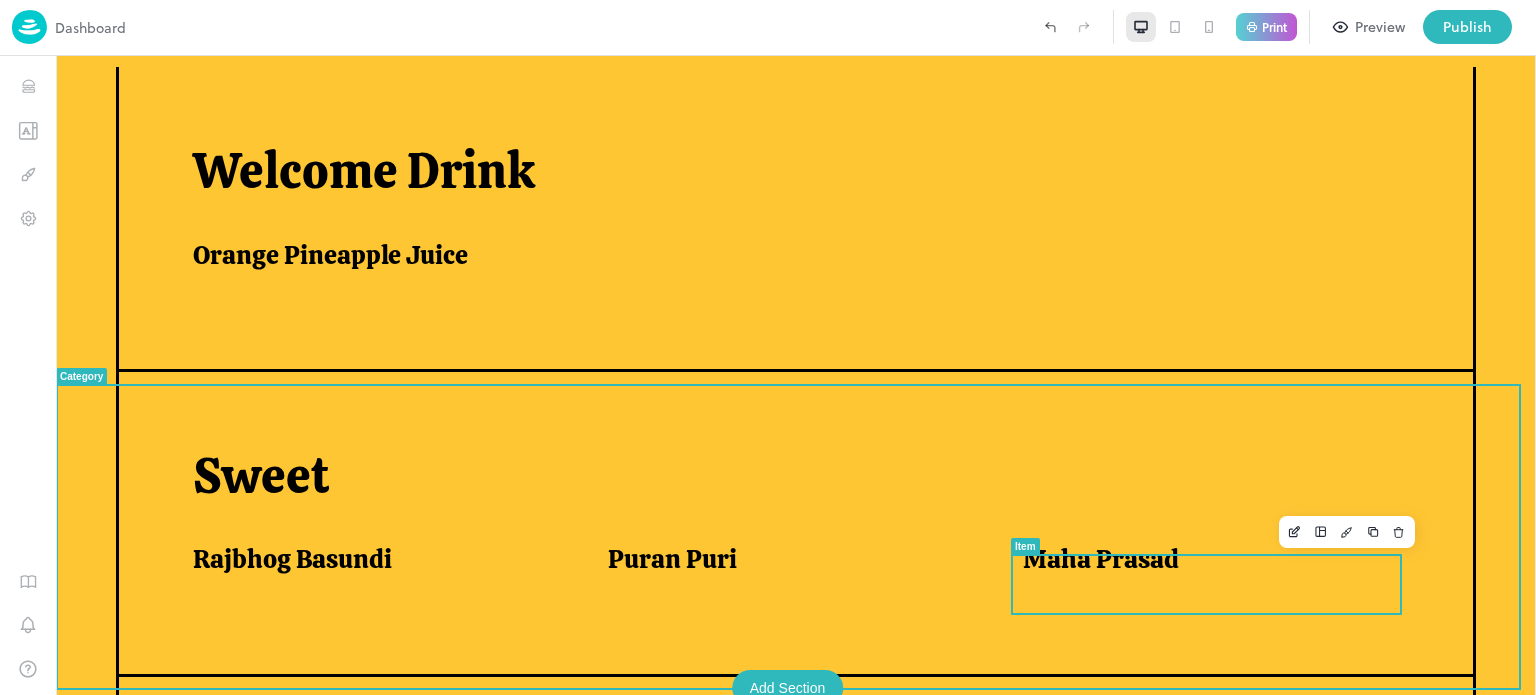 click on "Maha Prasad" at bounding box center [1101, 559] 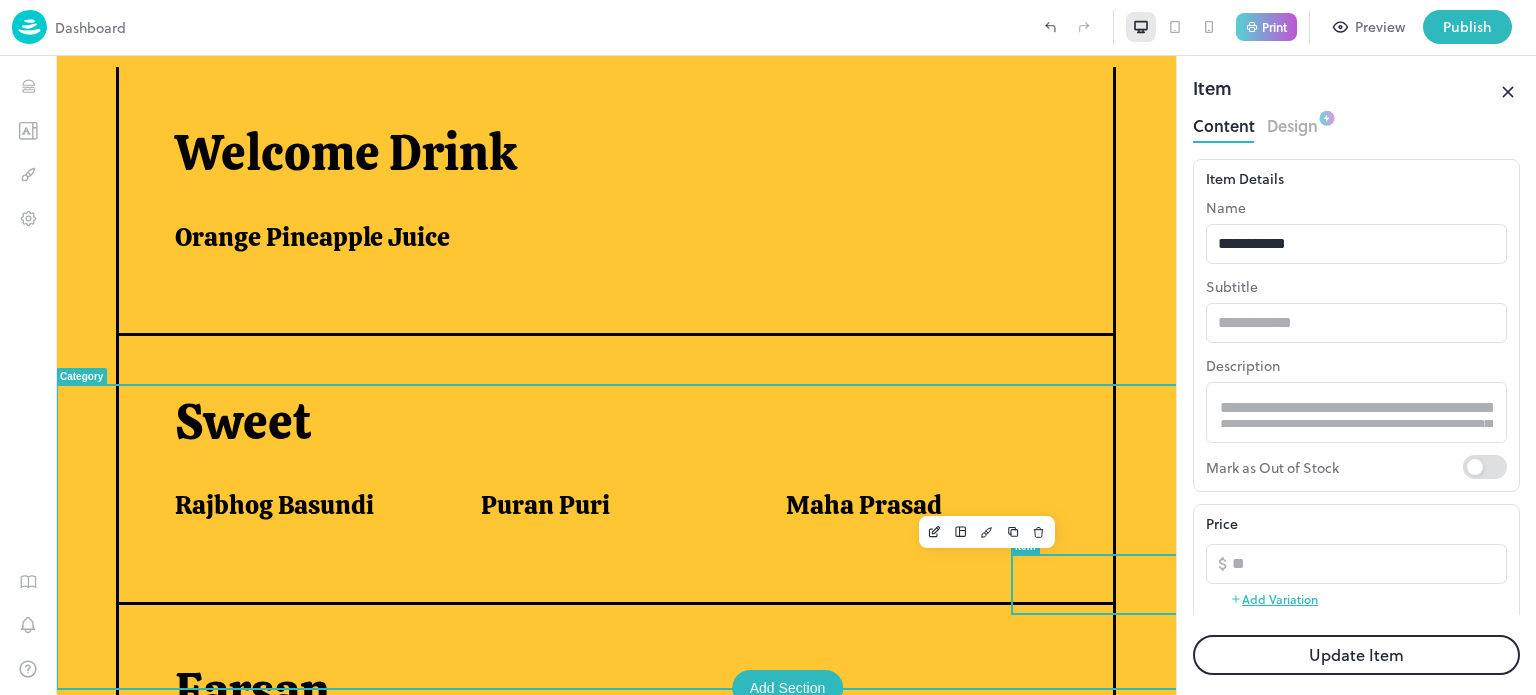 scroll, scrollTop: 565, scrollLeft: 0, axis: vertical 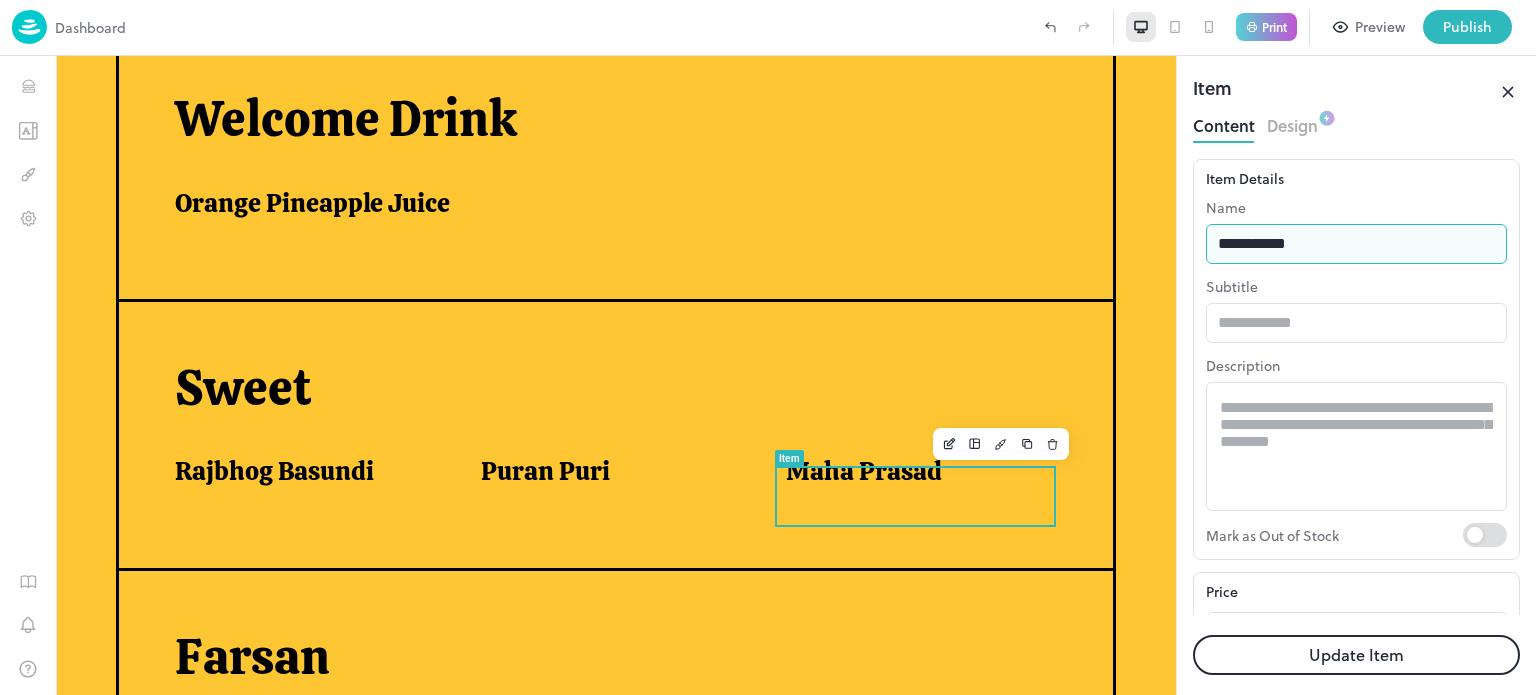 click on "**********" at bounding box center [1356, 244] 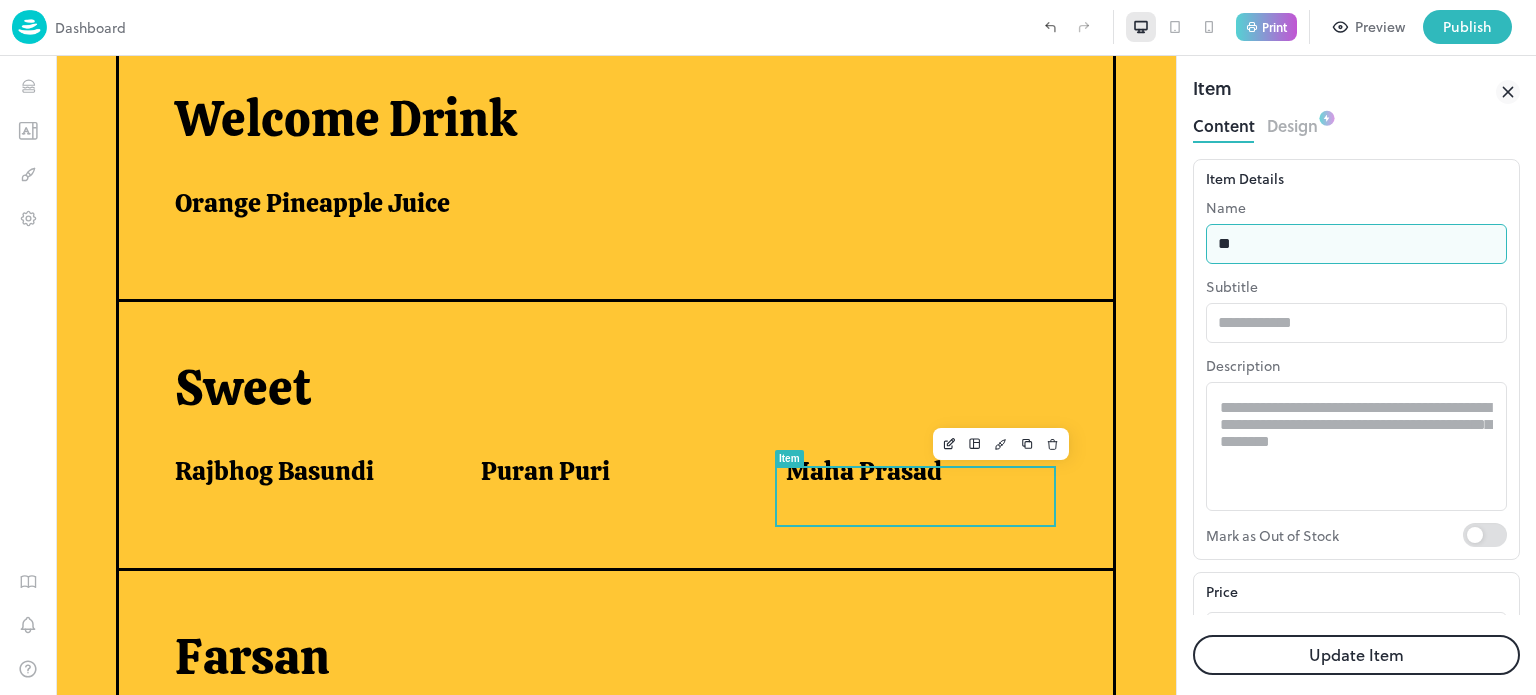 type on "*" 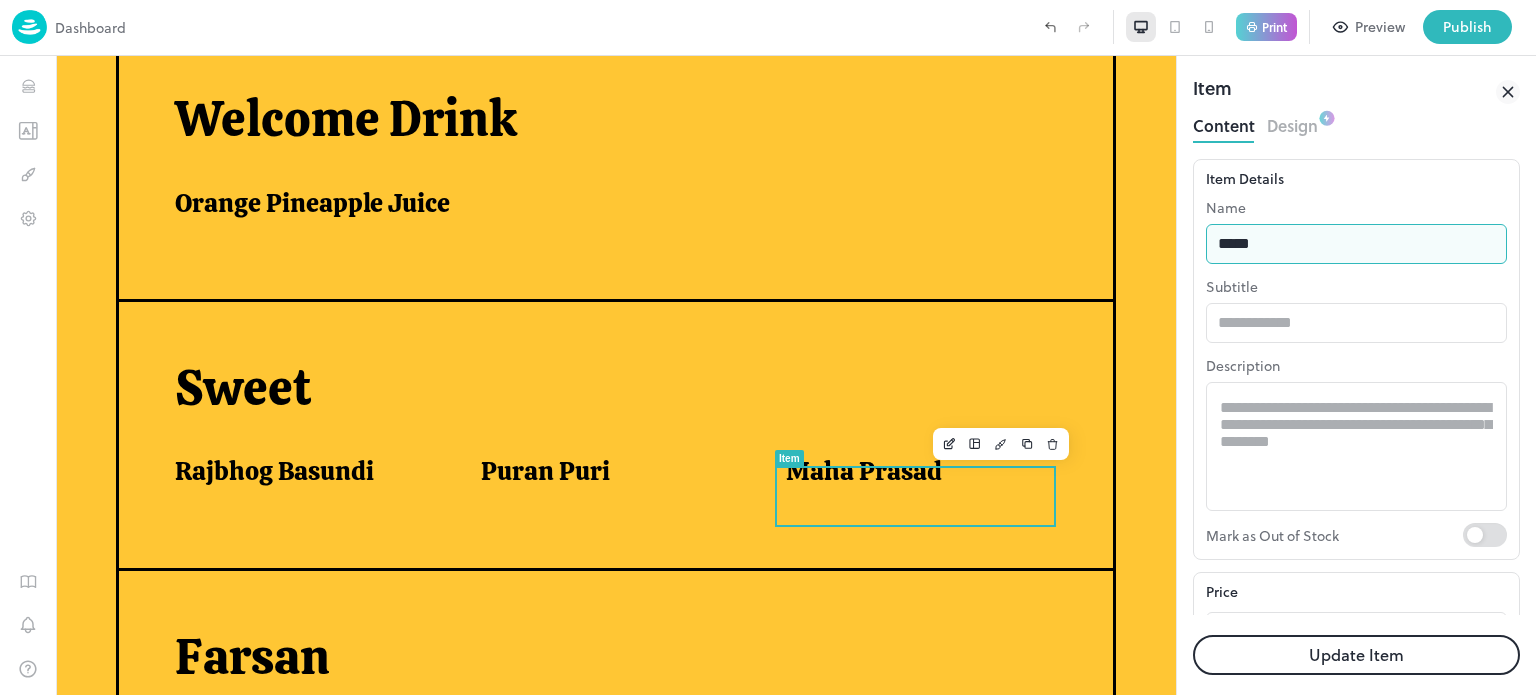 type on "**********" 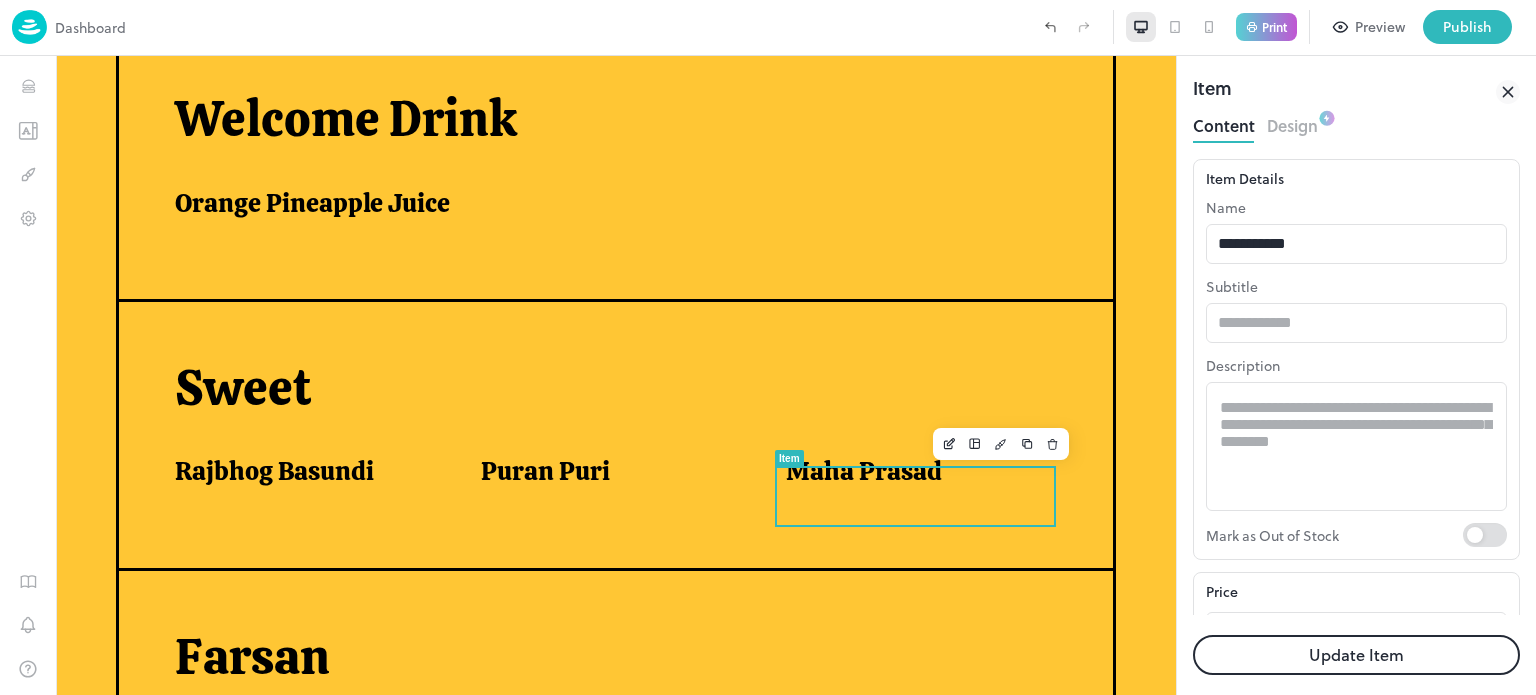 click on "Update Item" at bounding box center [1356, 655] 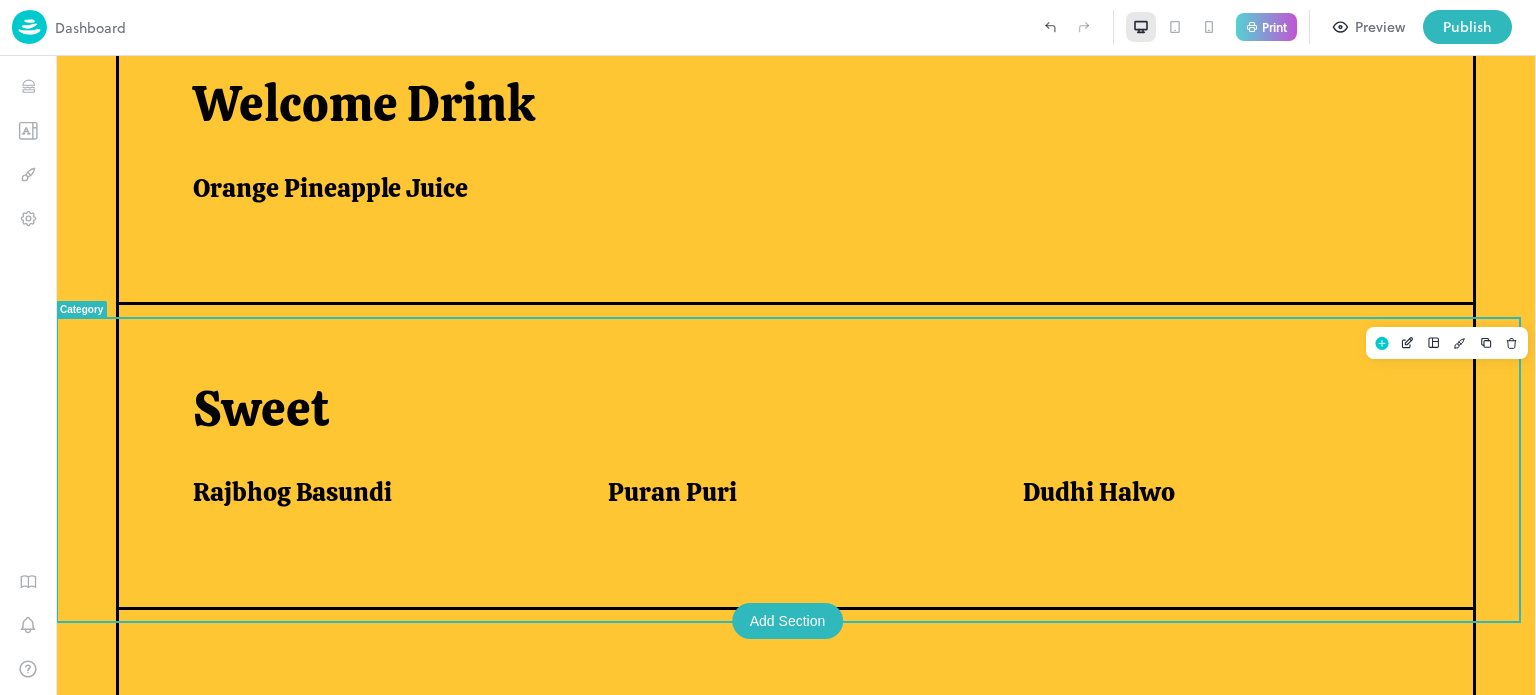 scroll, scrollTop: 830, scrollLeft: 0, axis: vertical 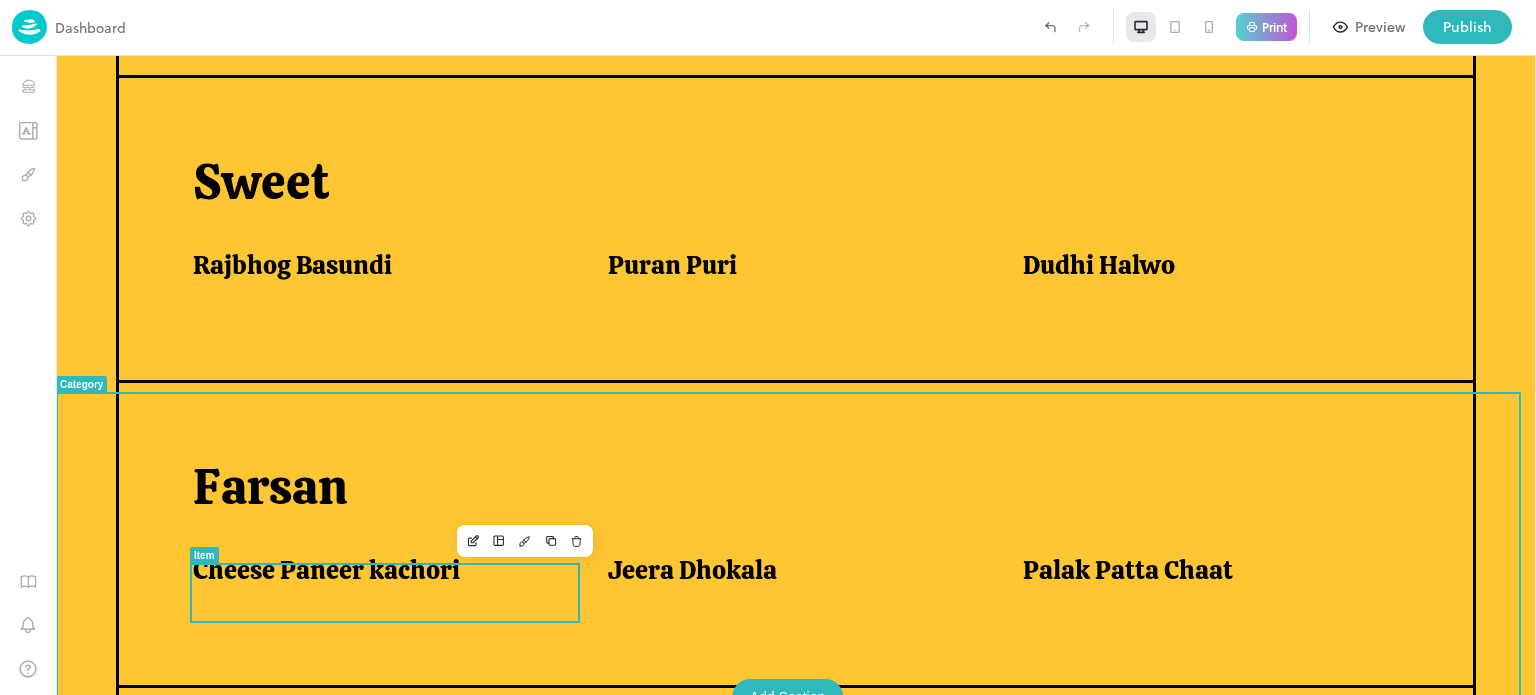 click on "Cheese Paneer kachori" at bounding box center [326, 570] 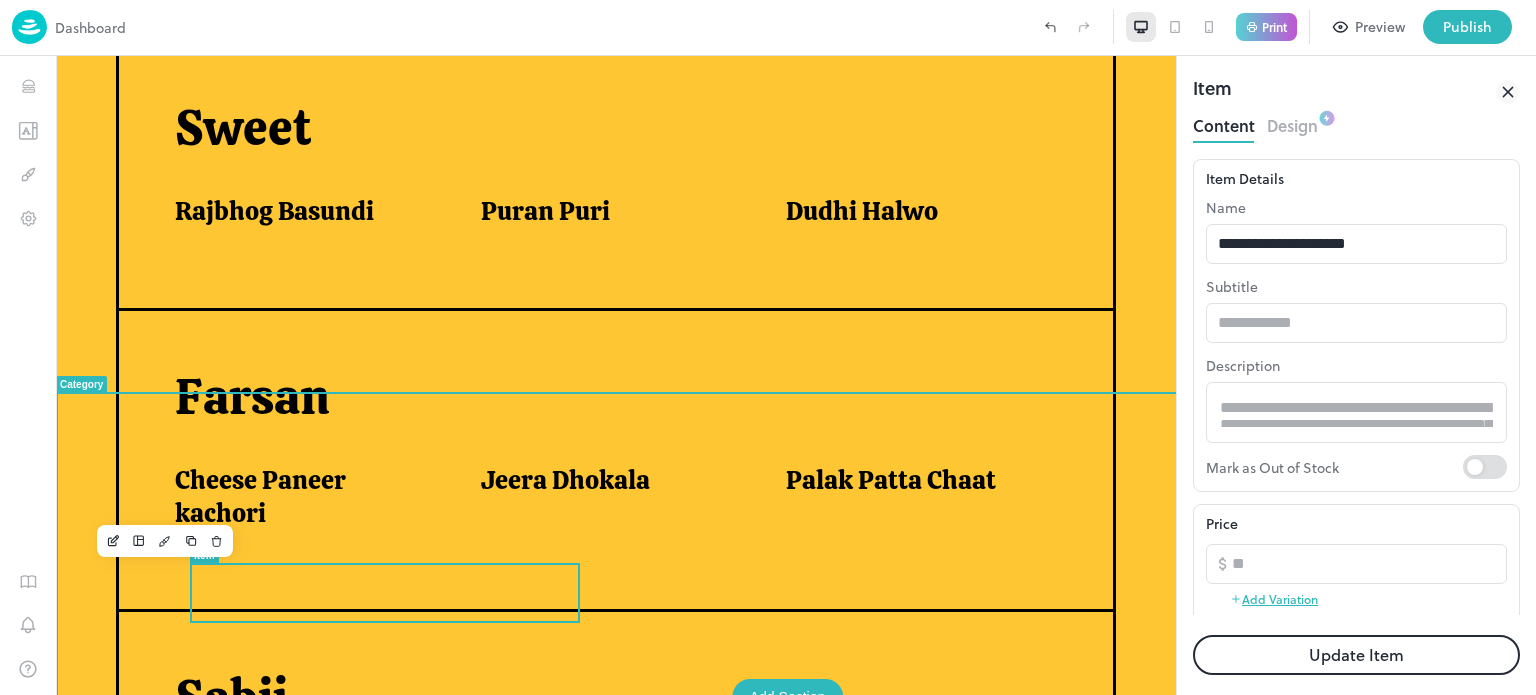 scroll, scrollTop: 0, scrollLeft: 0, axis: both 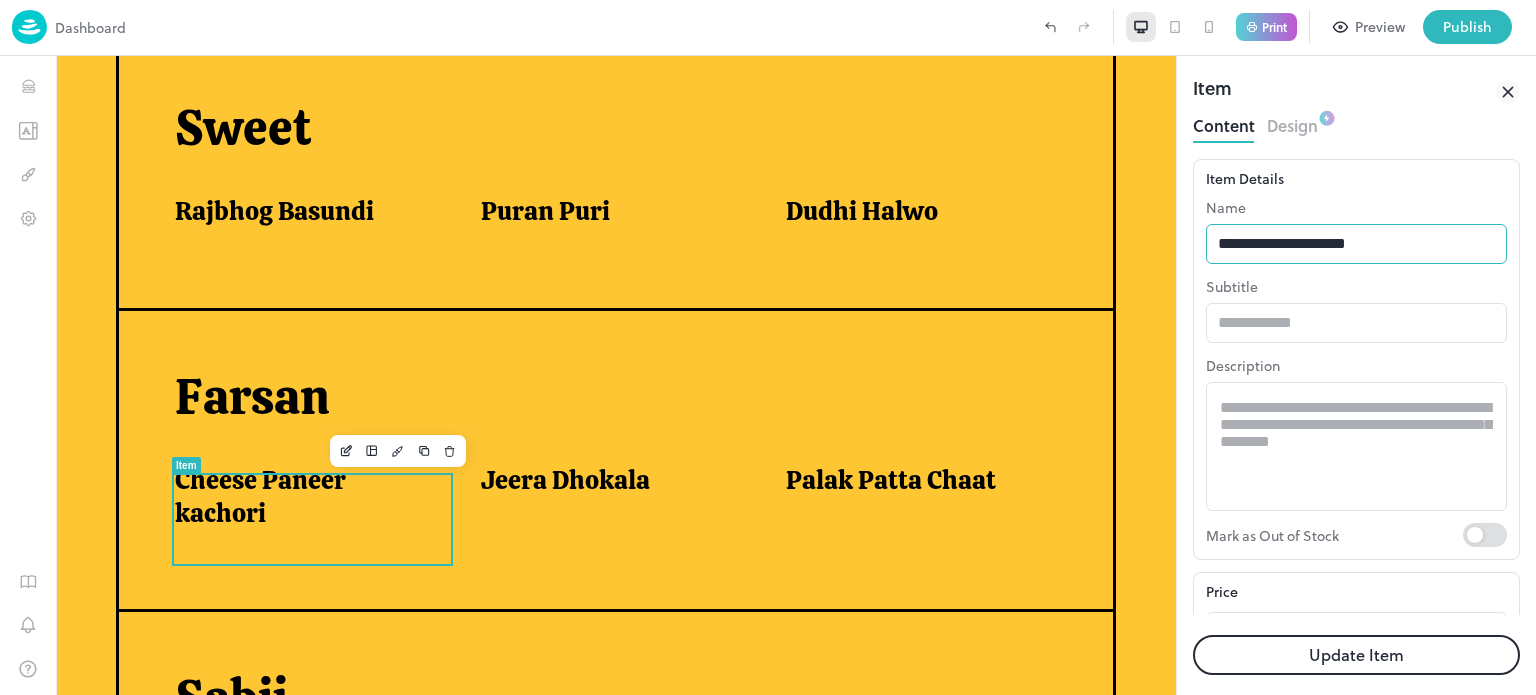 click on "**********" at bounding box center (1356, 244) 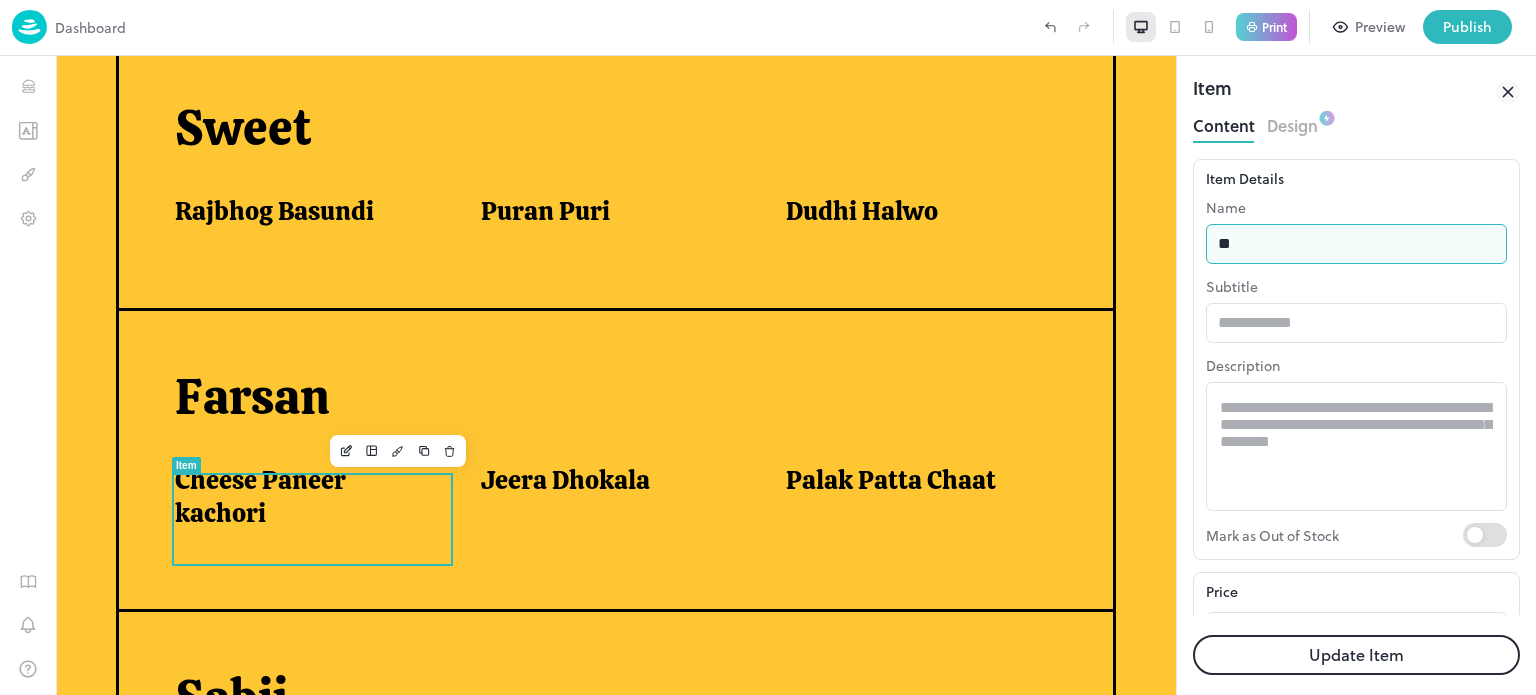 type on "*" 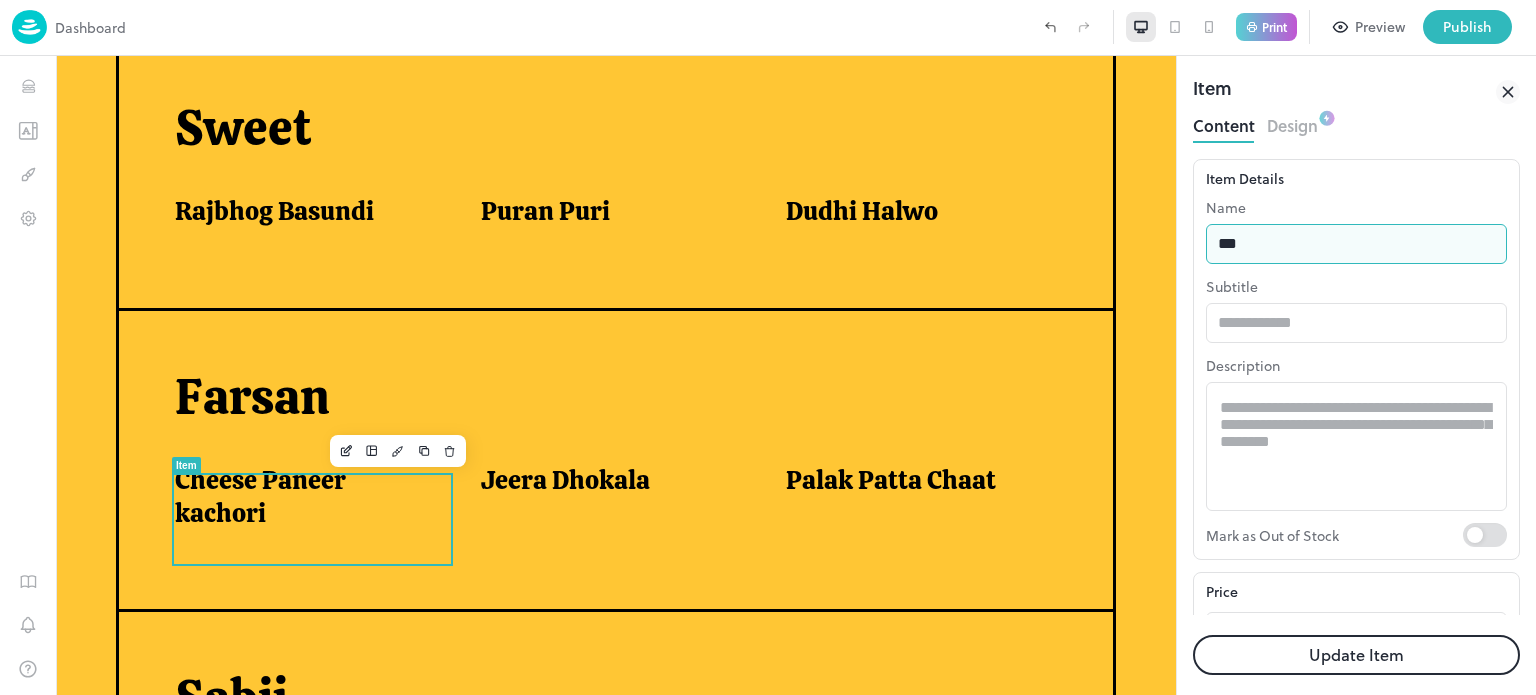type on "*******" 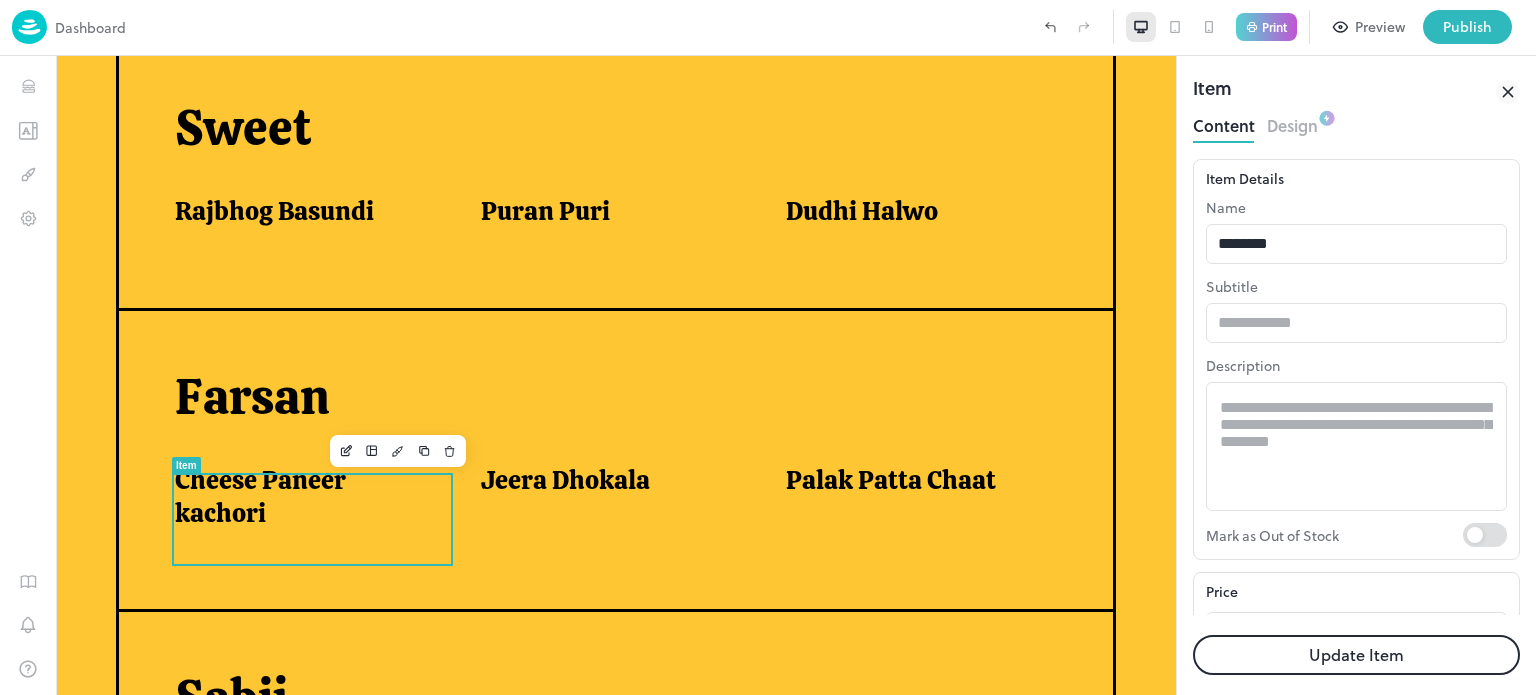 click on "Update Item" at bounding box center [1356, 655] 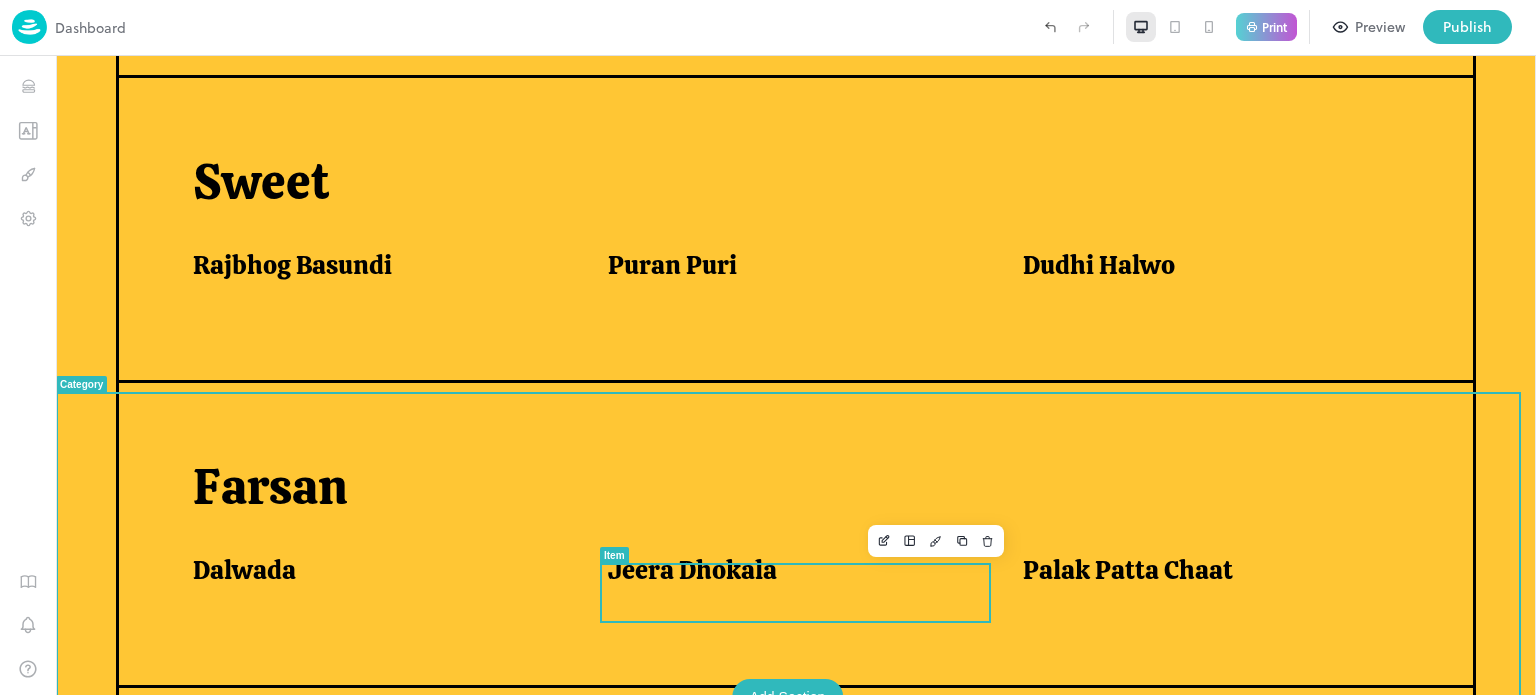 click on "Jeera Dhokala" at bounding box center [791, 570] 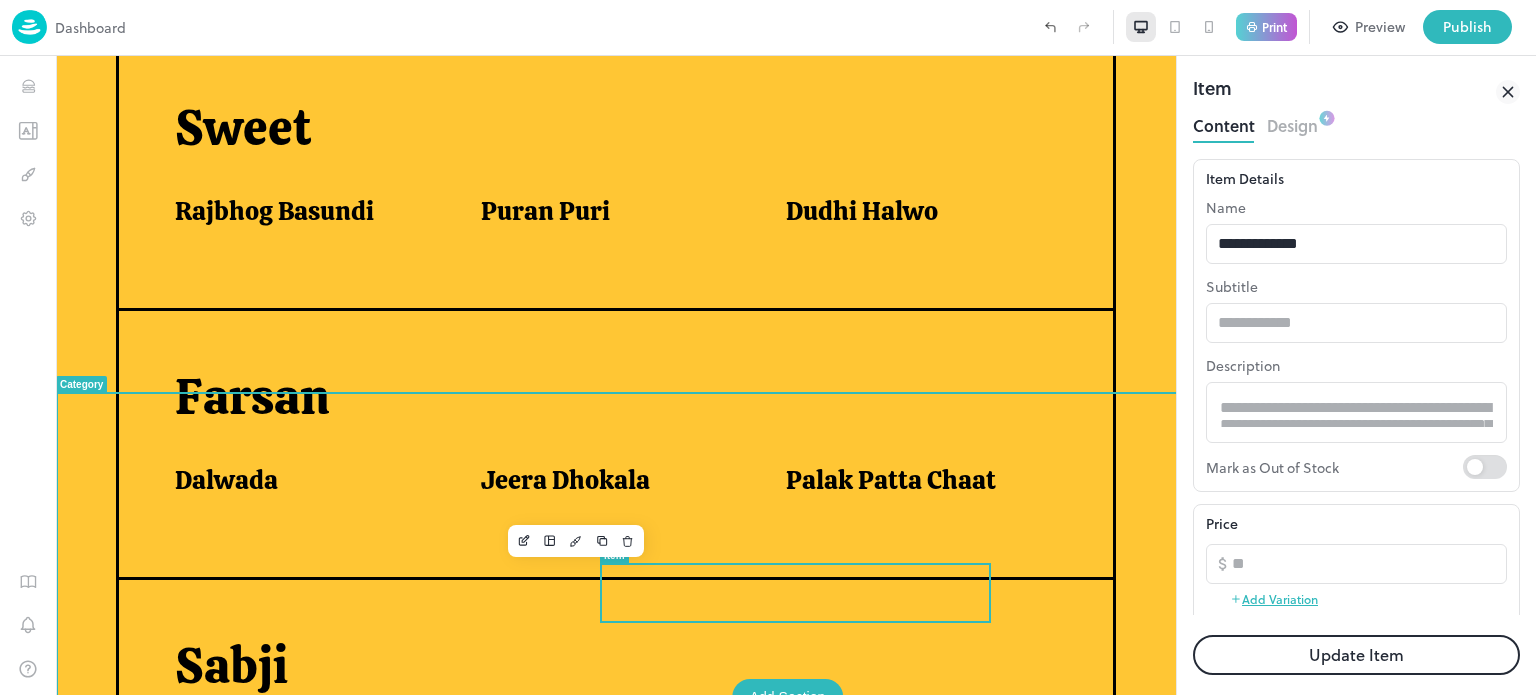 scroll, scrollTop: 0, scrollLeft: 0, axis: both 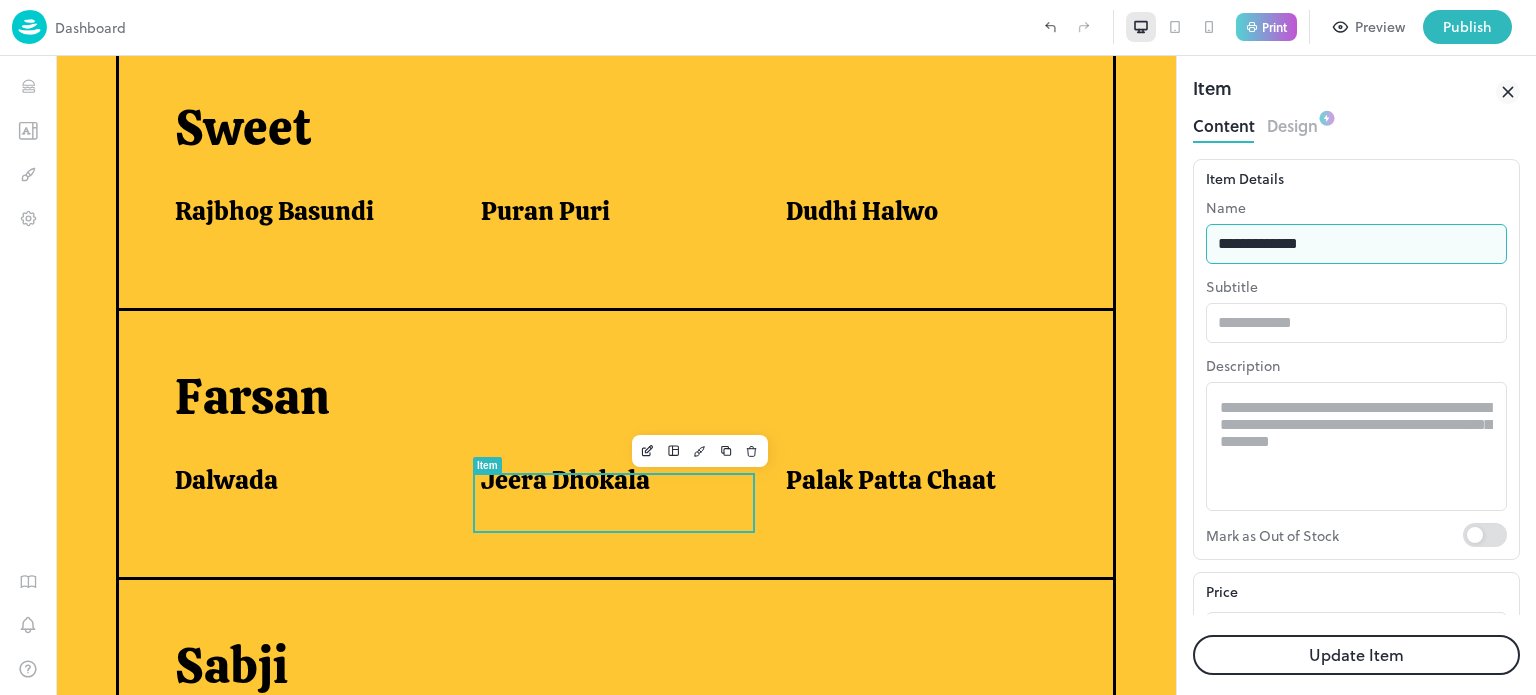 click on "**********" at bounding box center [1356, 244] 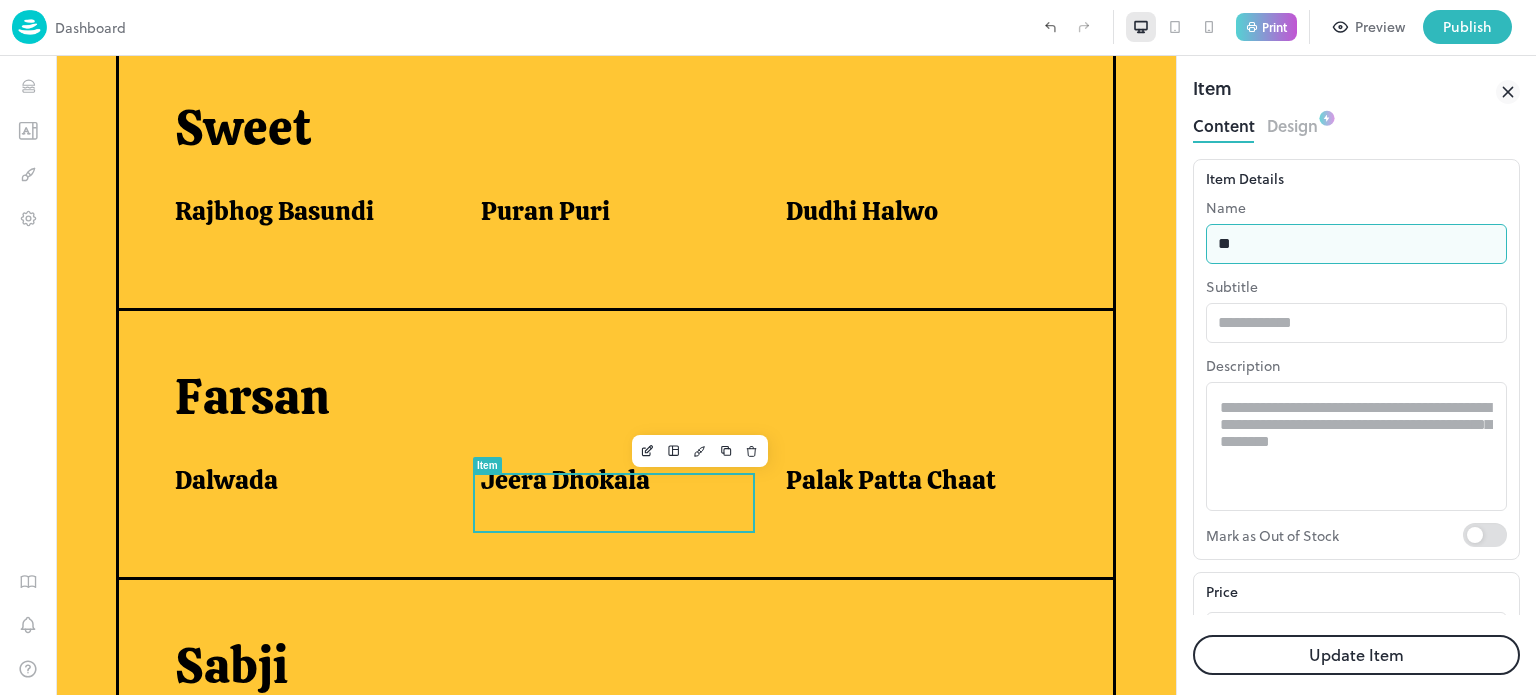 type on "*" 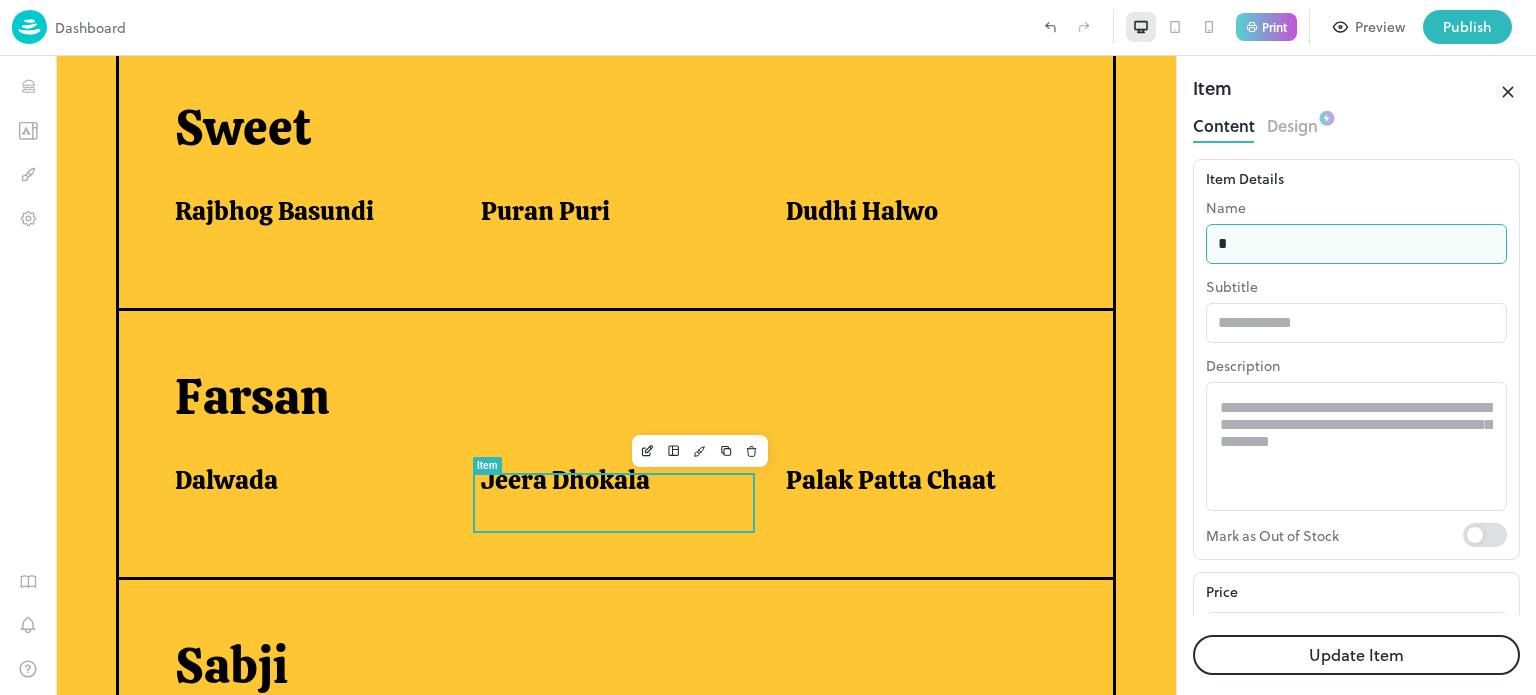 type on "**********" 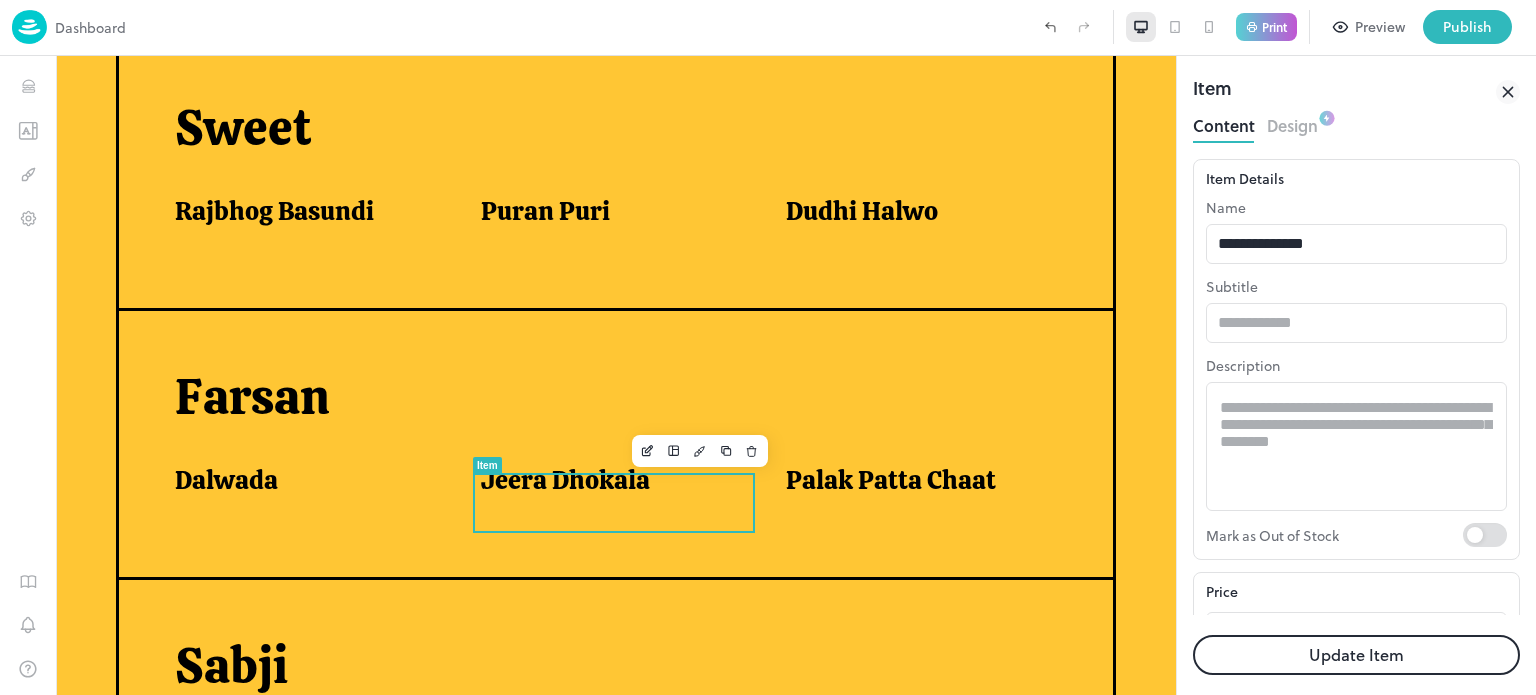 click on "Update Item" at bounding box center [1356, 655] 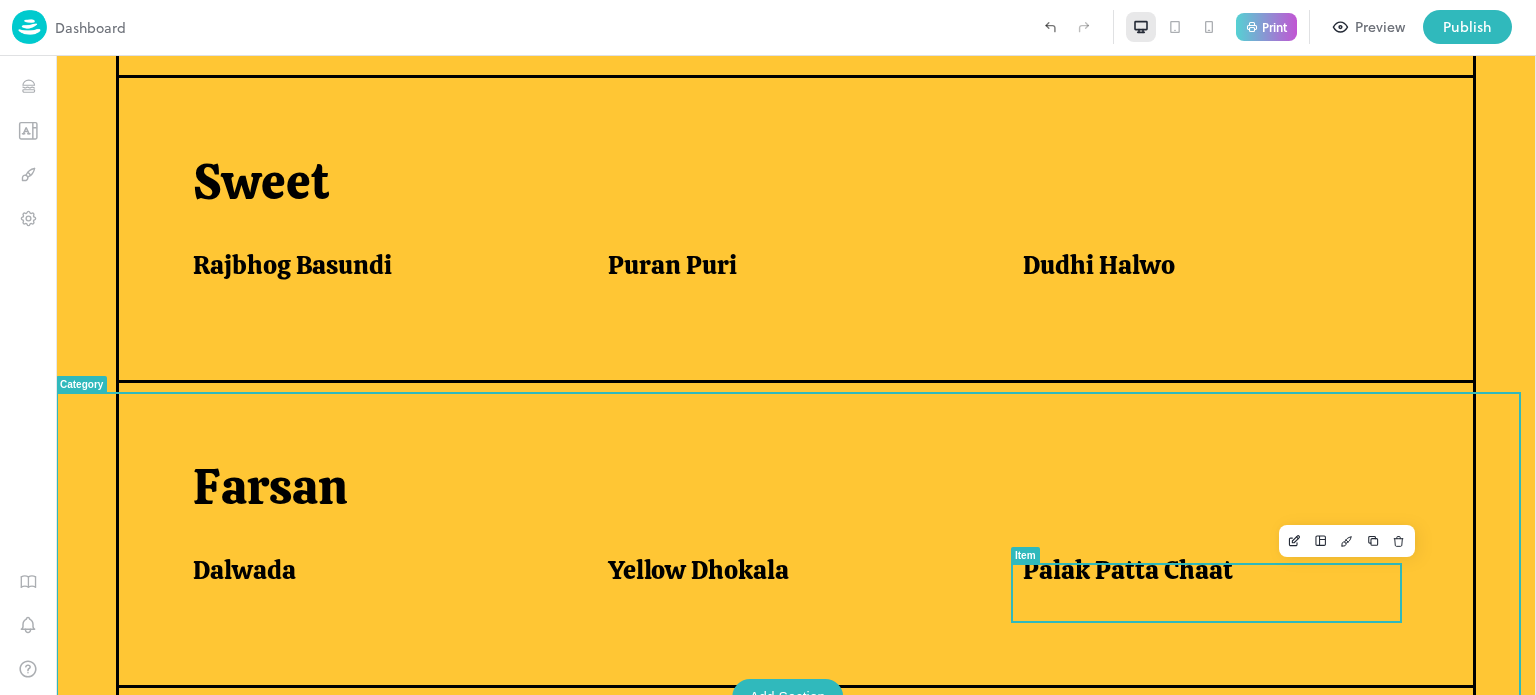 click on "Palak Patta Chaat" at bounding box center [1128, 570] 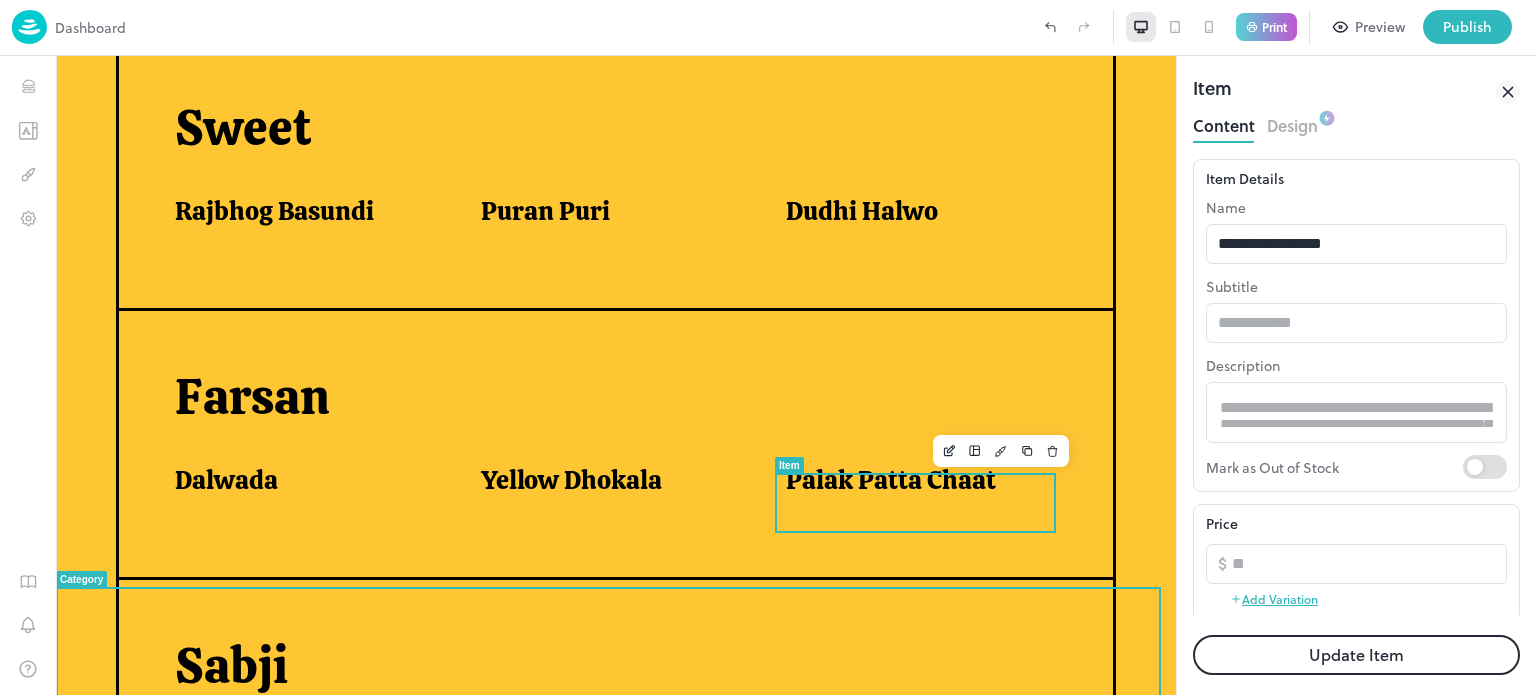scroll, scrollTop: 0, scrollLeft: 0, axis: both 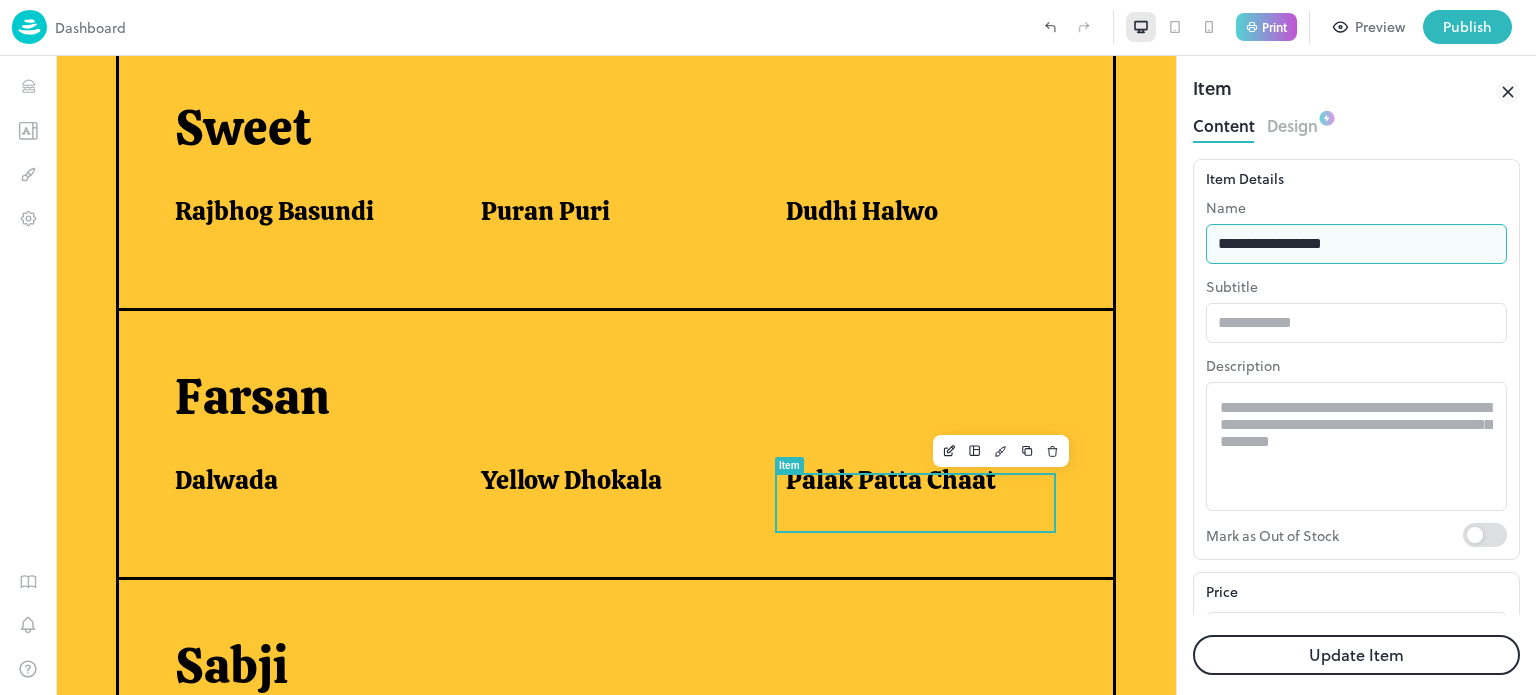 click on "**********" at bounding box center [1356, 244] 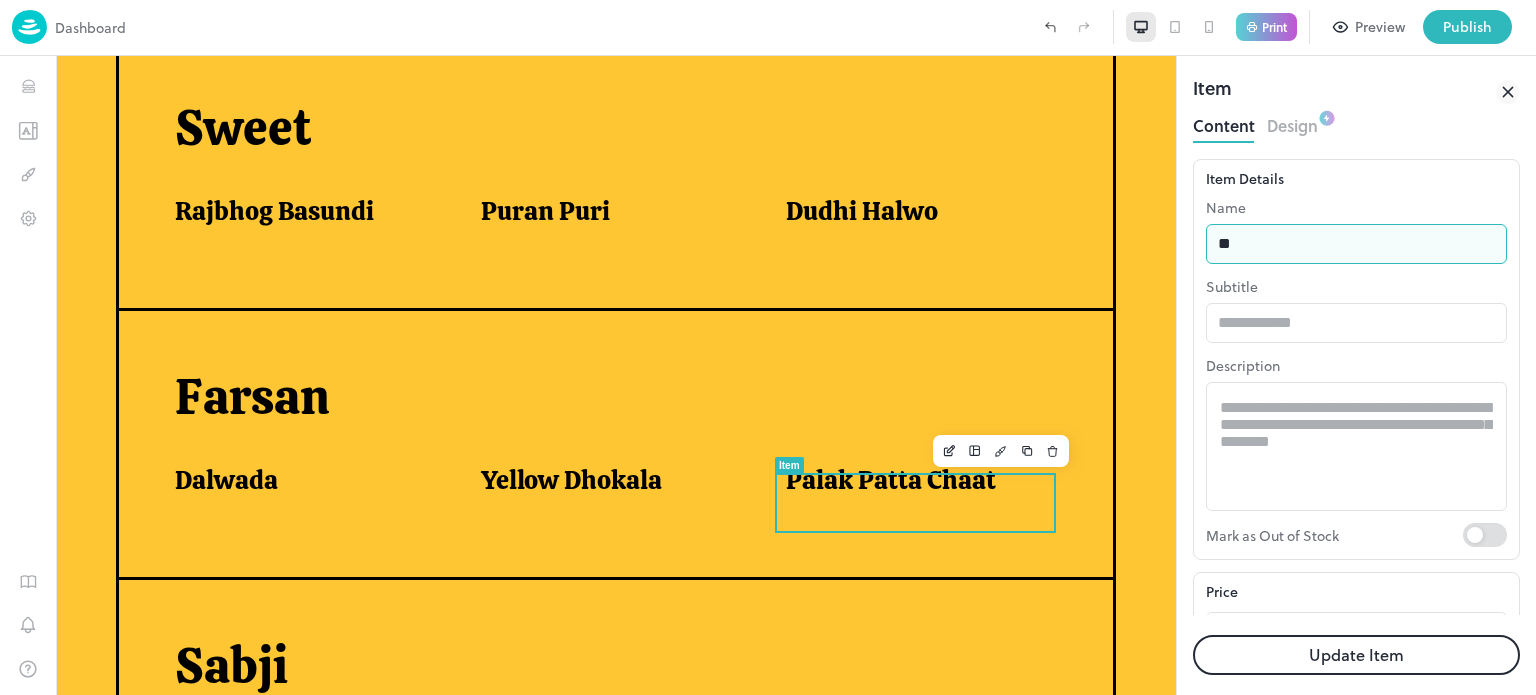 type on "*" 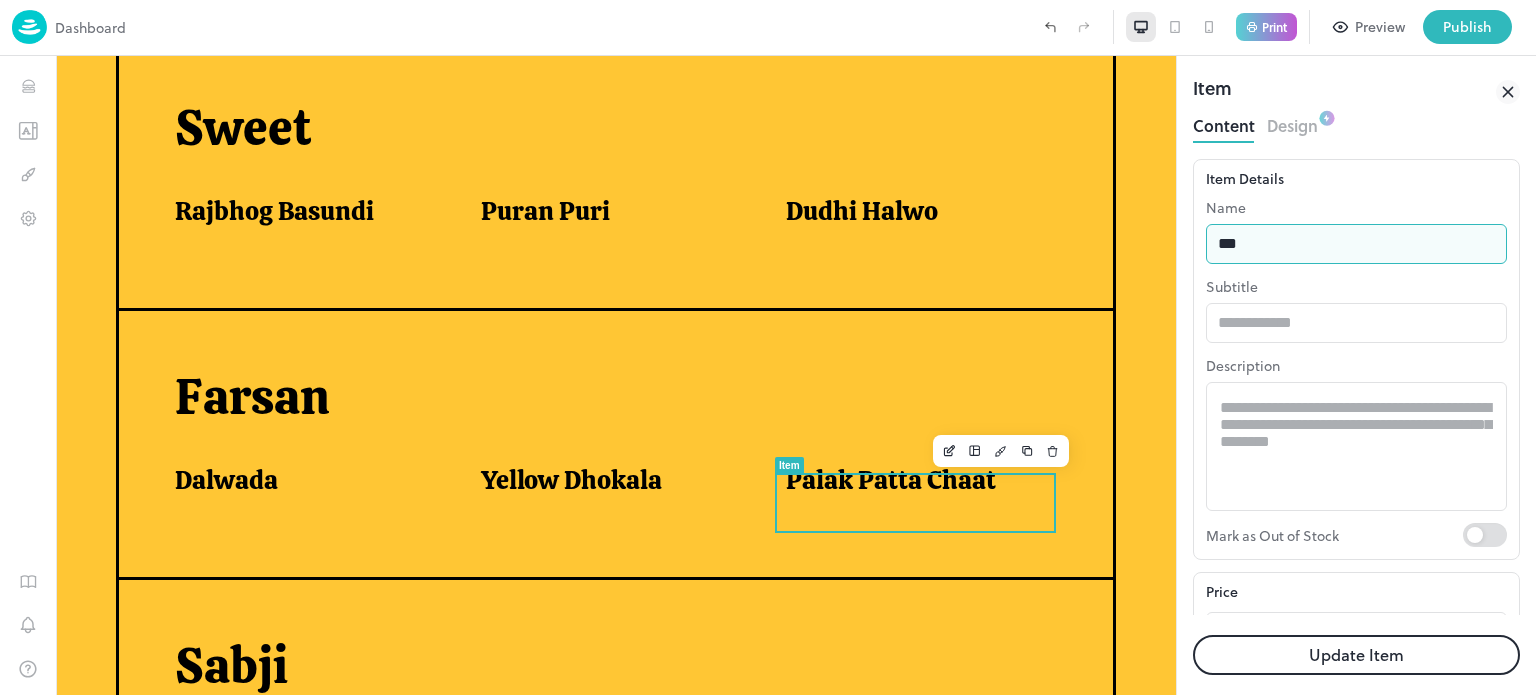 type on "********" 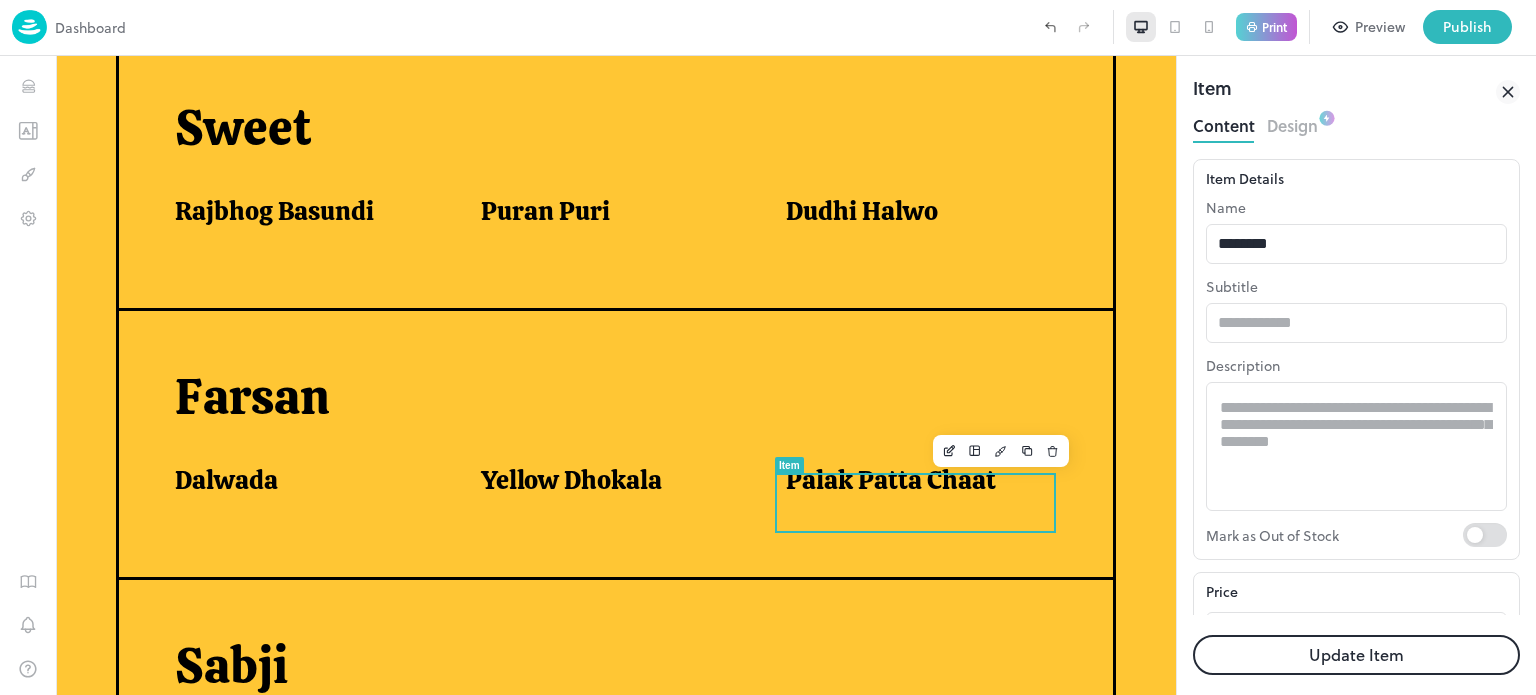 click on "Update Item" at bounding box center [1356, 655] 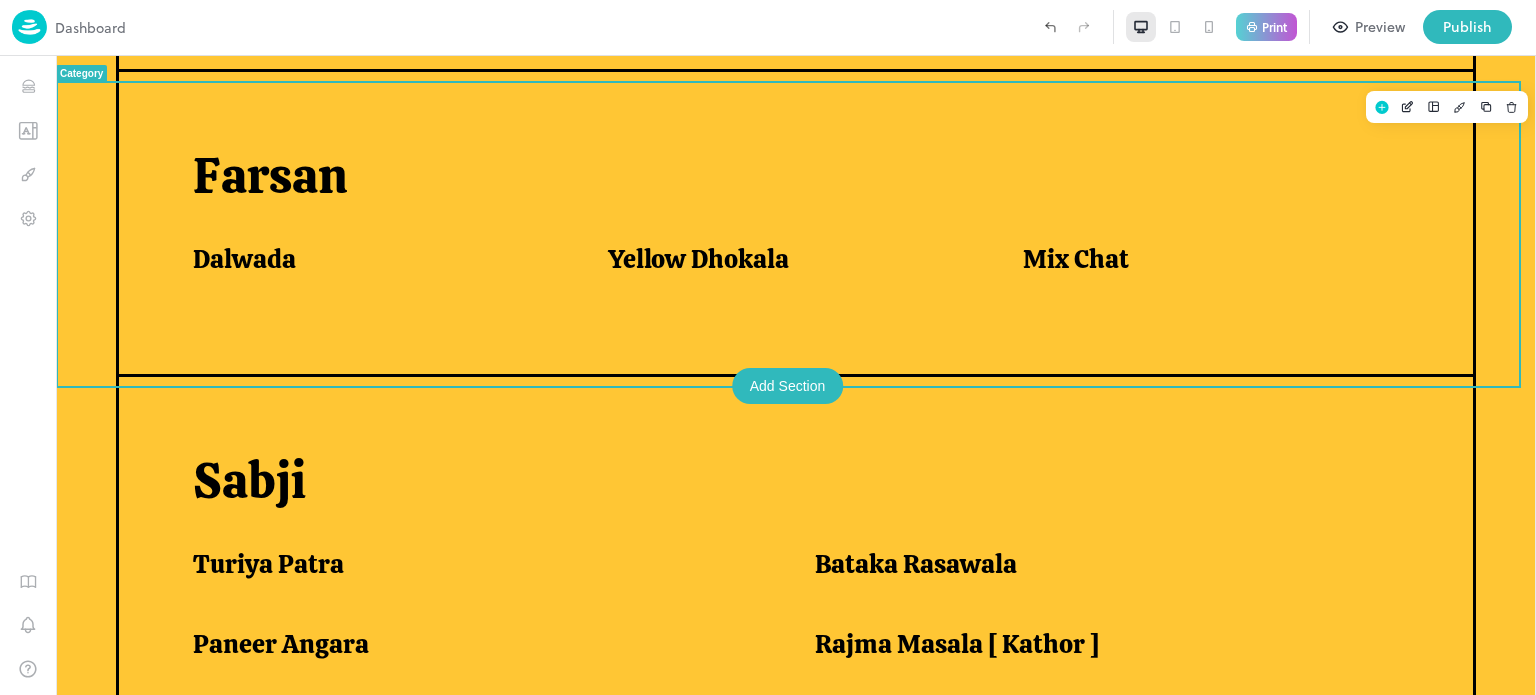 scroll, scrollTop: 1142, scrollLeft: 0, axis: vertical 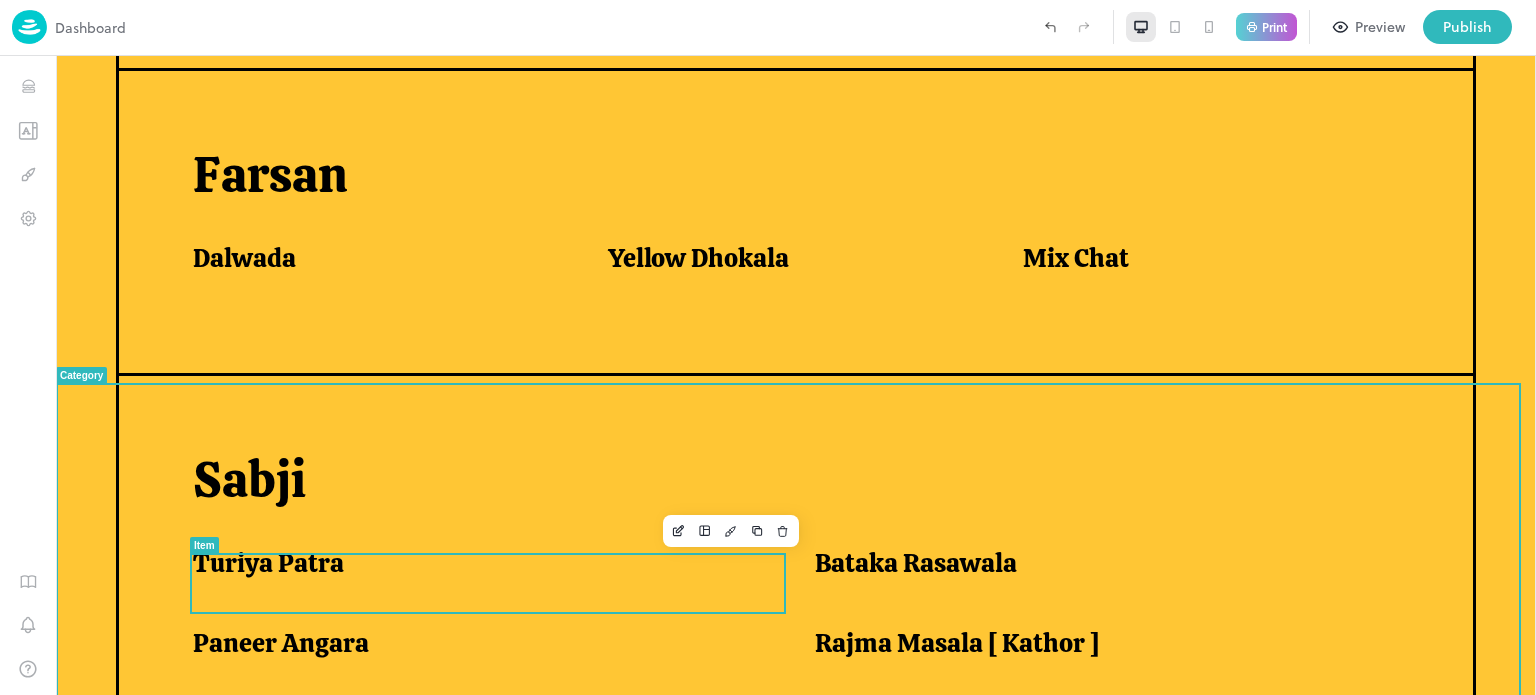 click on "Turiya Patra" at bounding box center [479, 563] 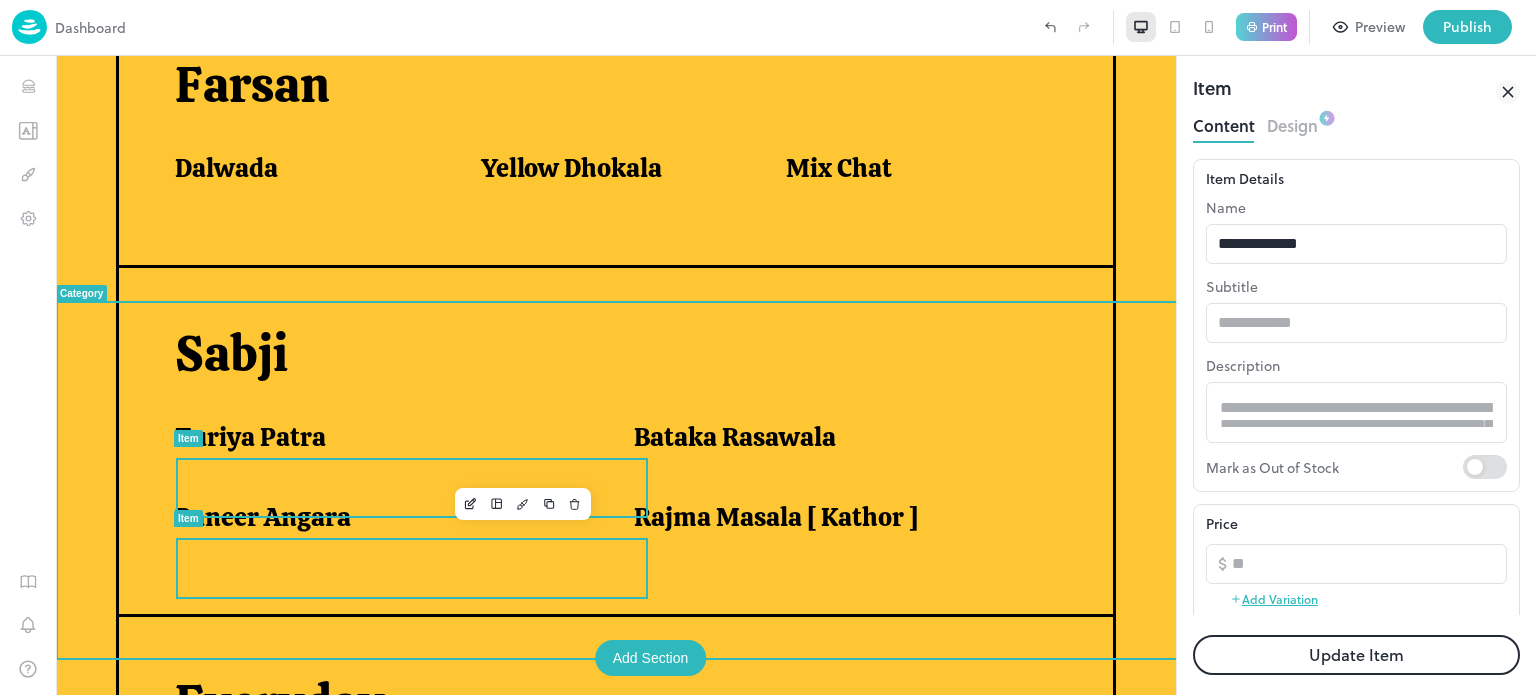 scroll, scrollTop: 1112, scrollLeft: 0, axis: vertical 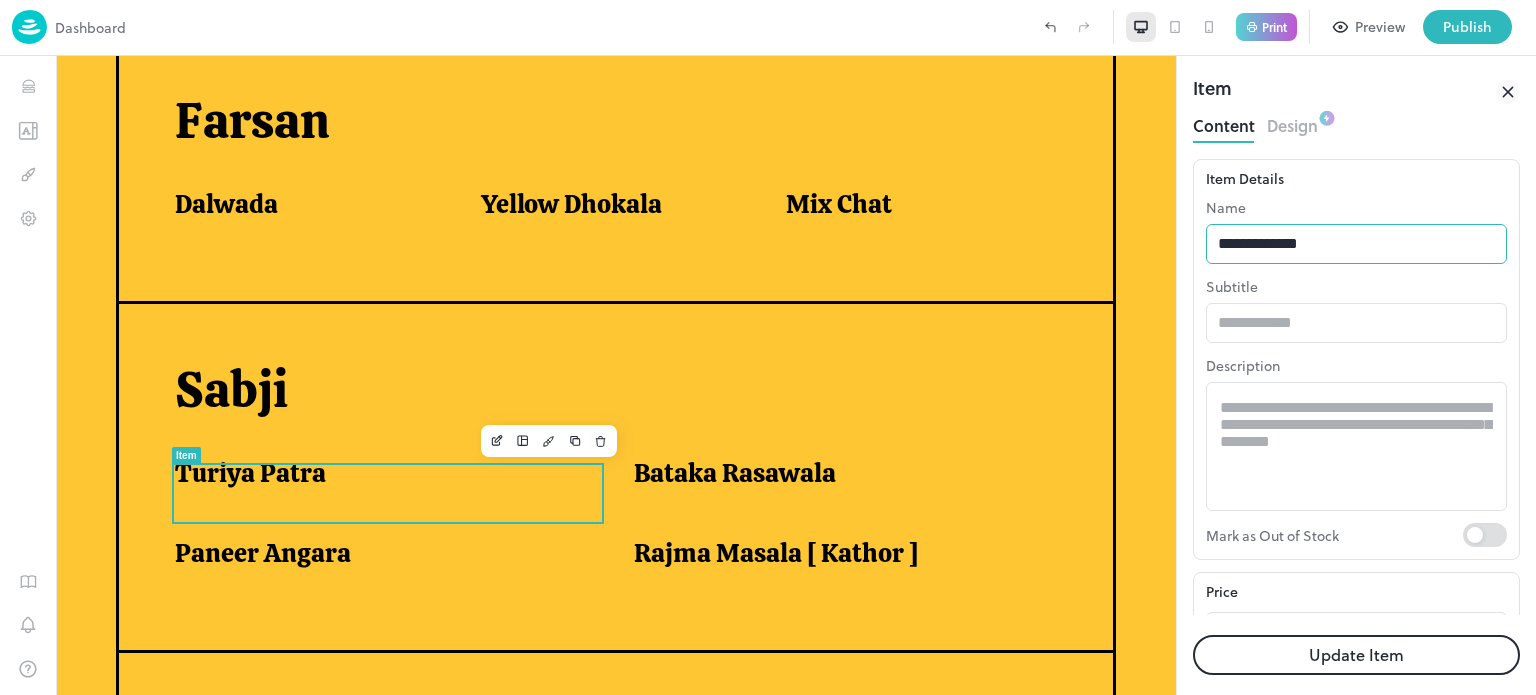 click on "**********" at bounding box center (1356, 244) 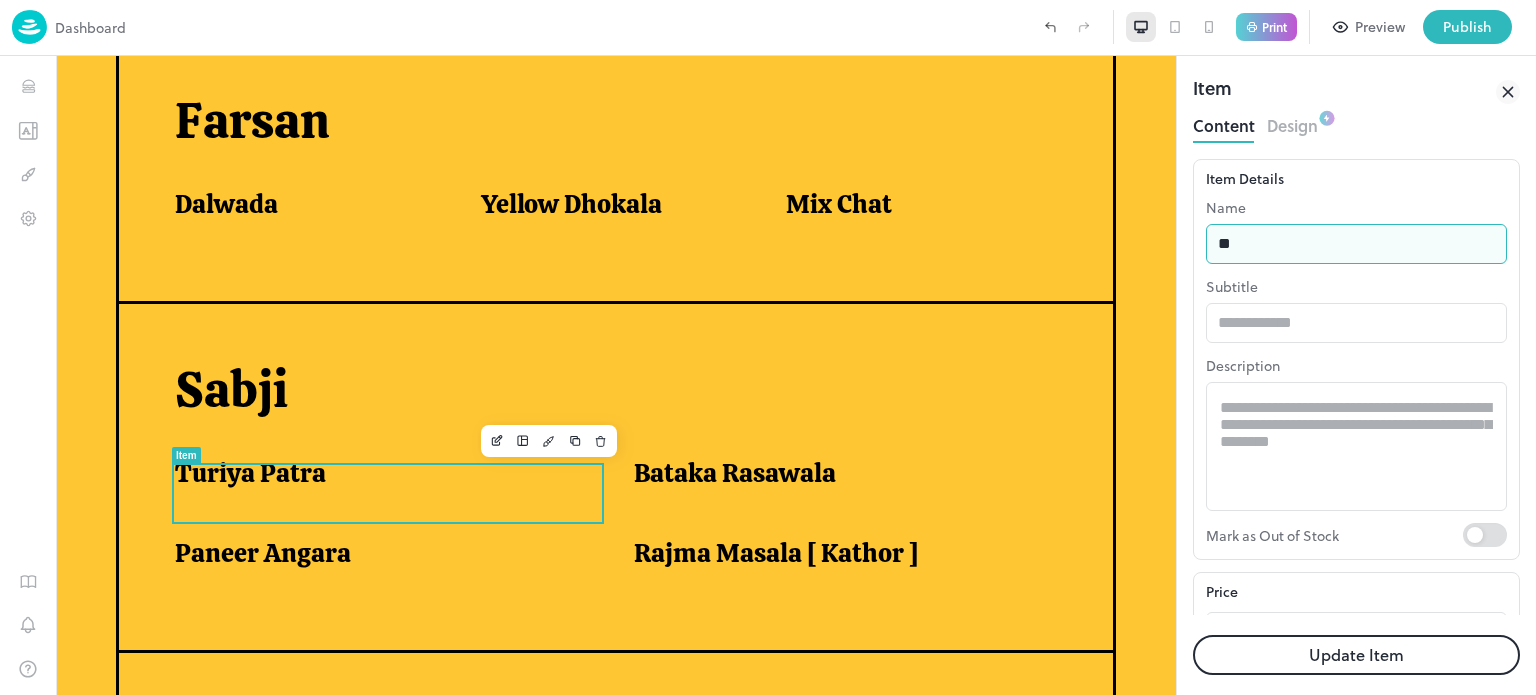 type on "*" 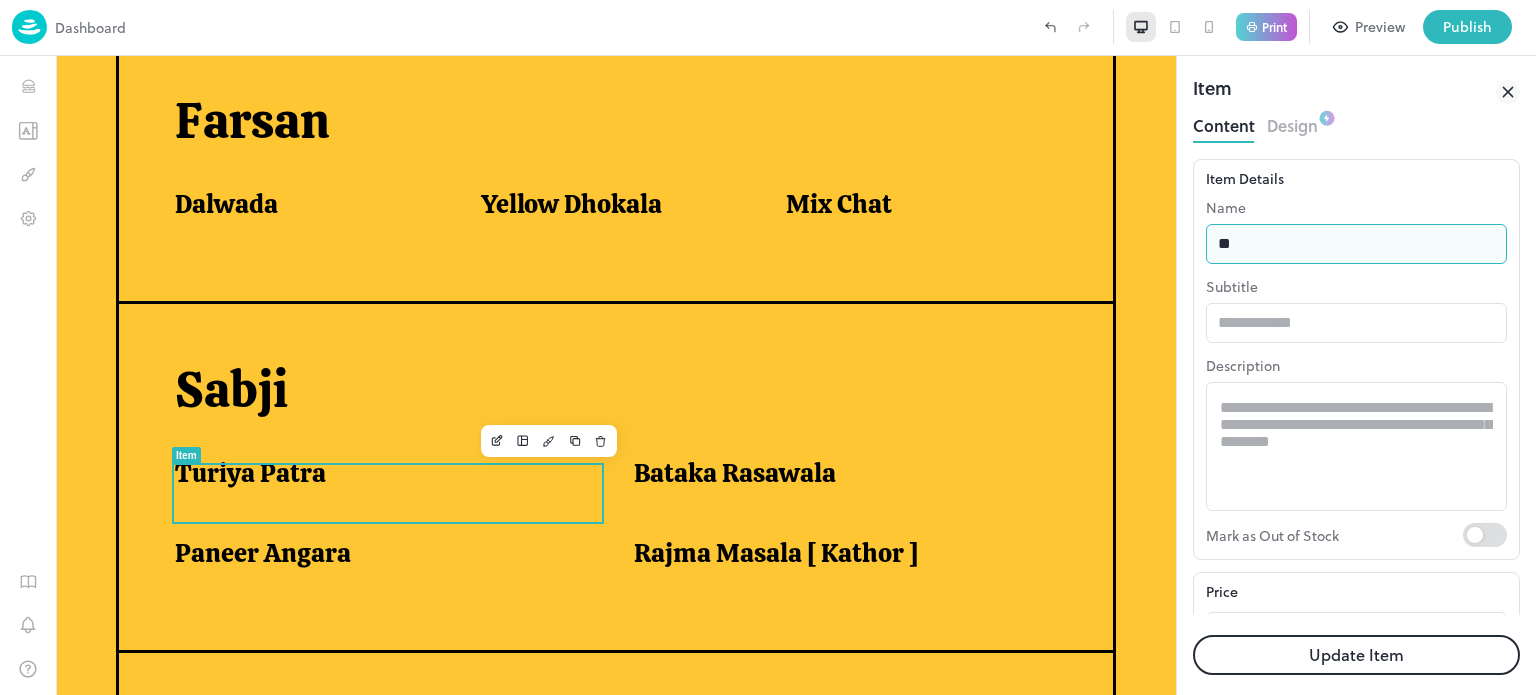 type on "**********" 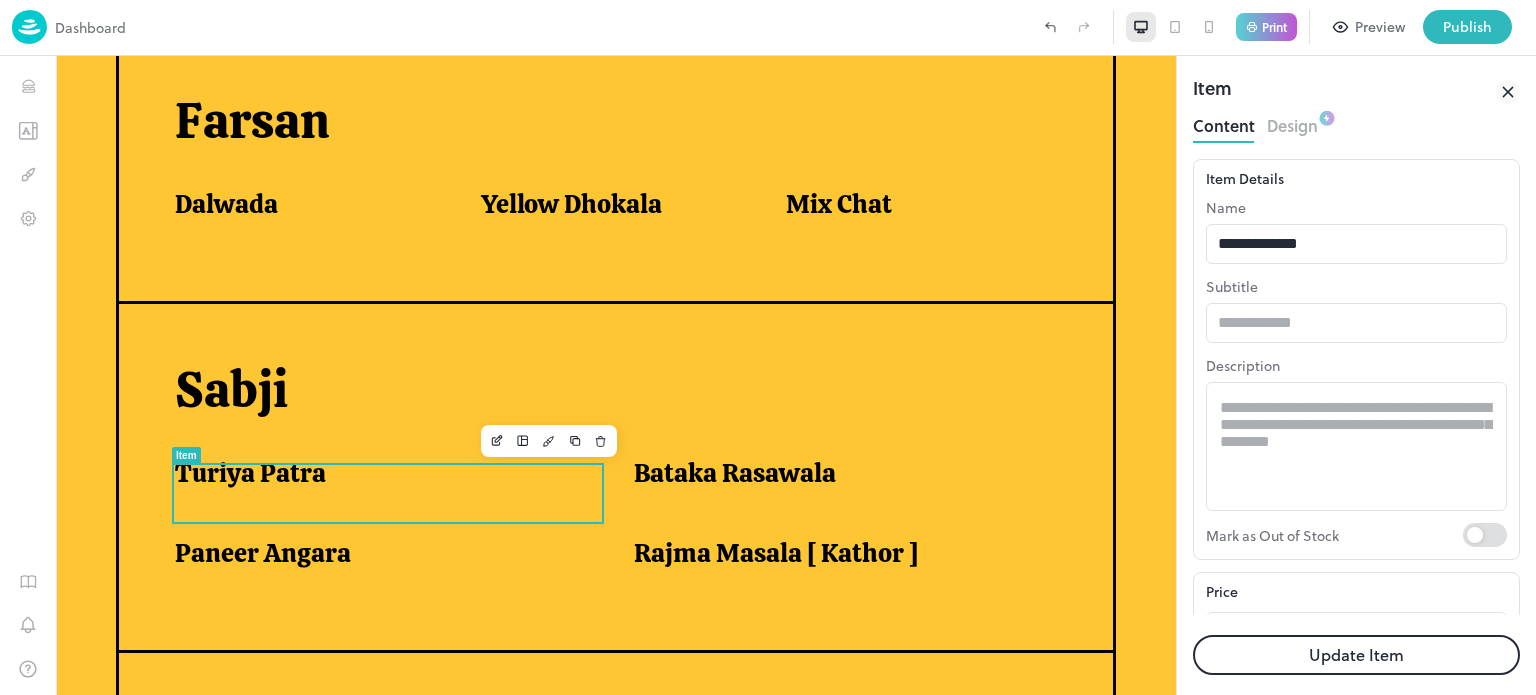 click on "Update Item" at bounding box center [1356, 655] 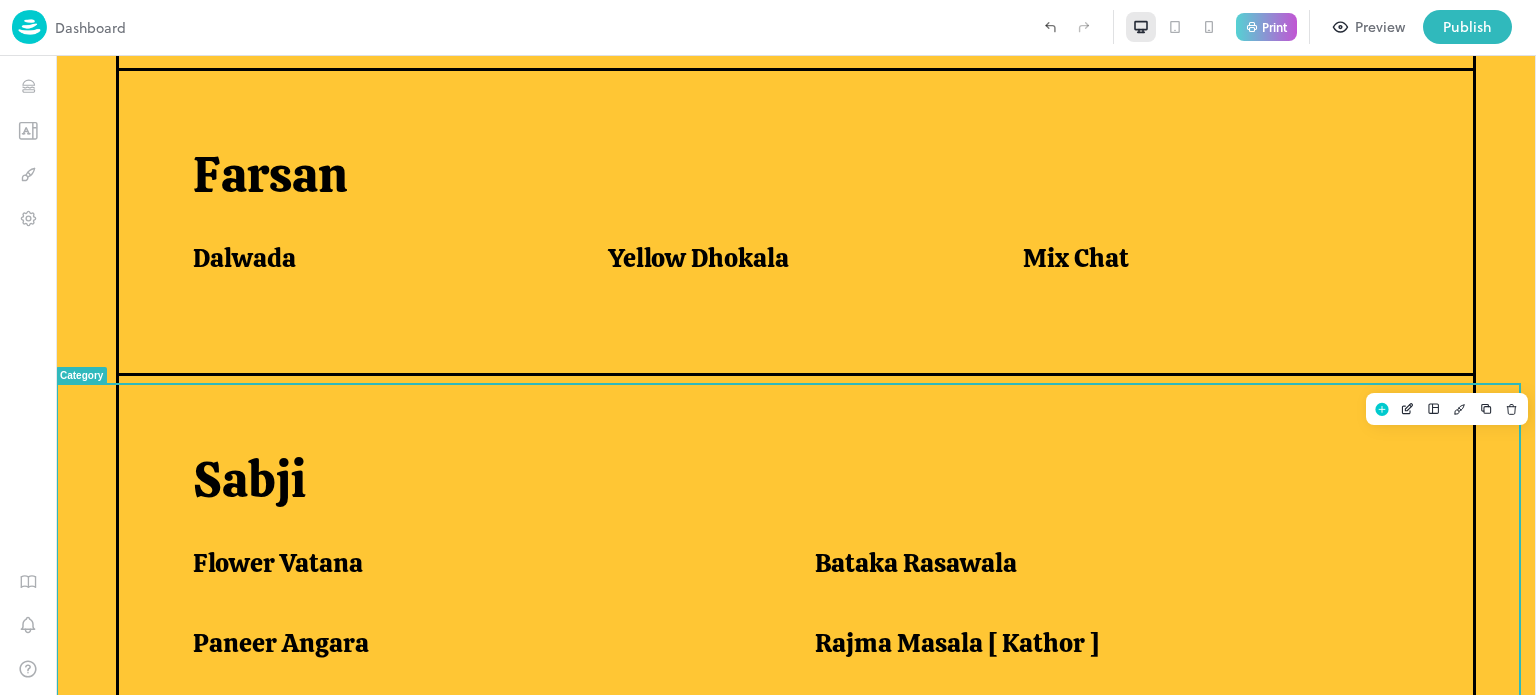 scroll, scrollTop: 1263, scrollLeft: 0, axis: vertical 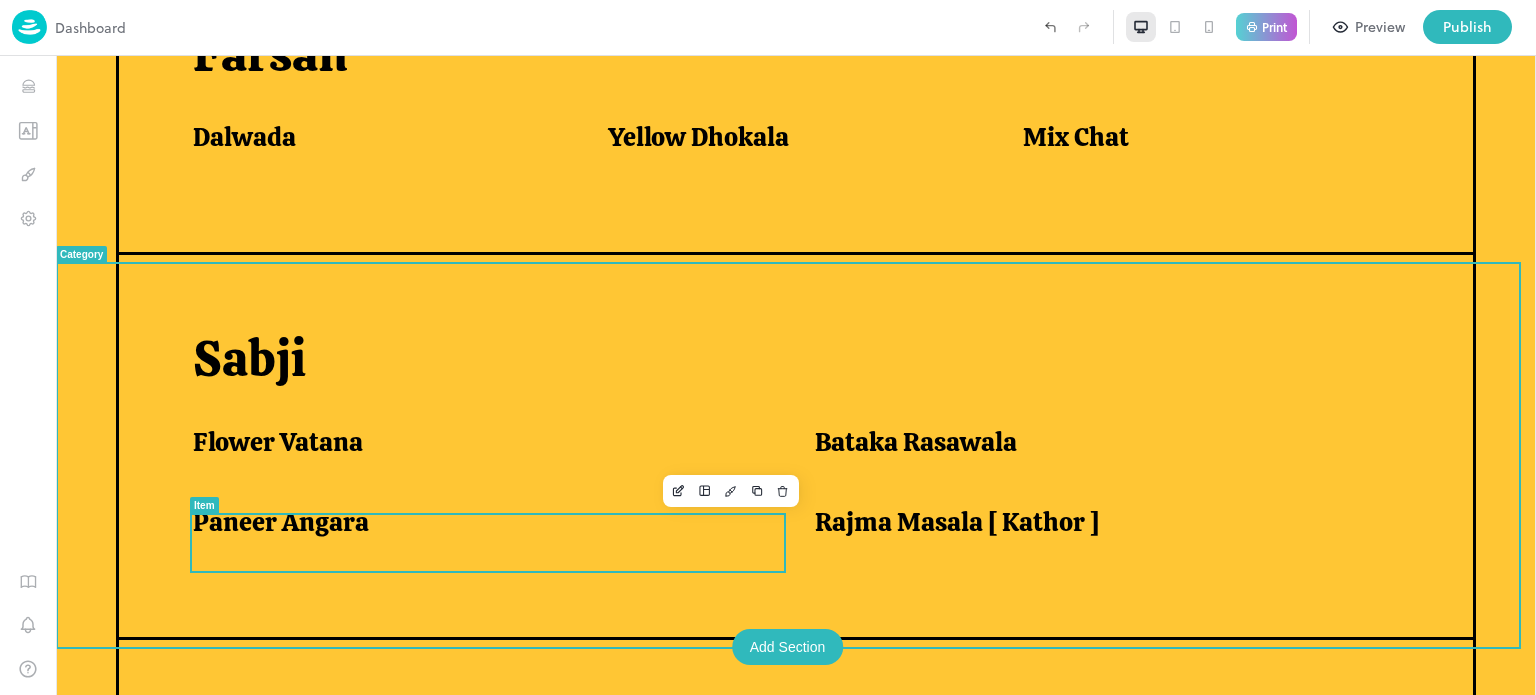 click on "Paneer Angara" at bounding box center (479, 522) 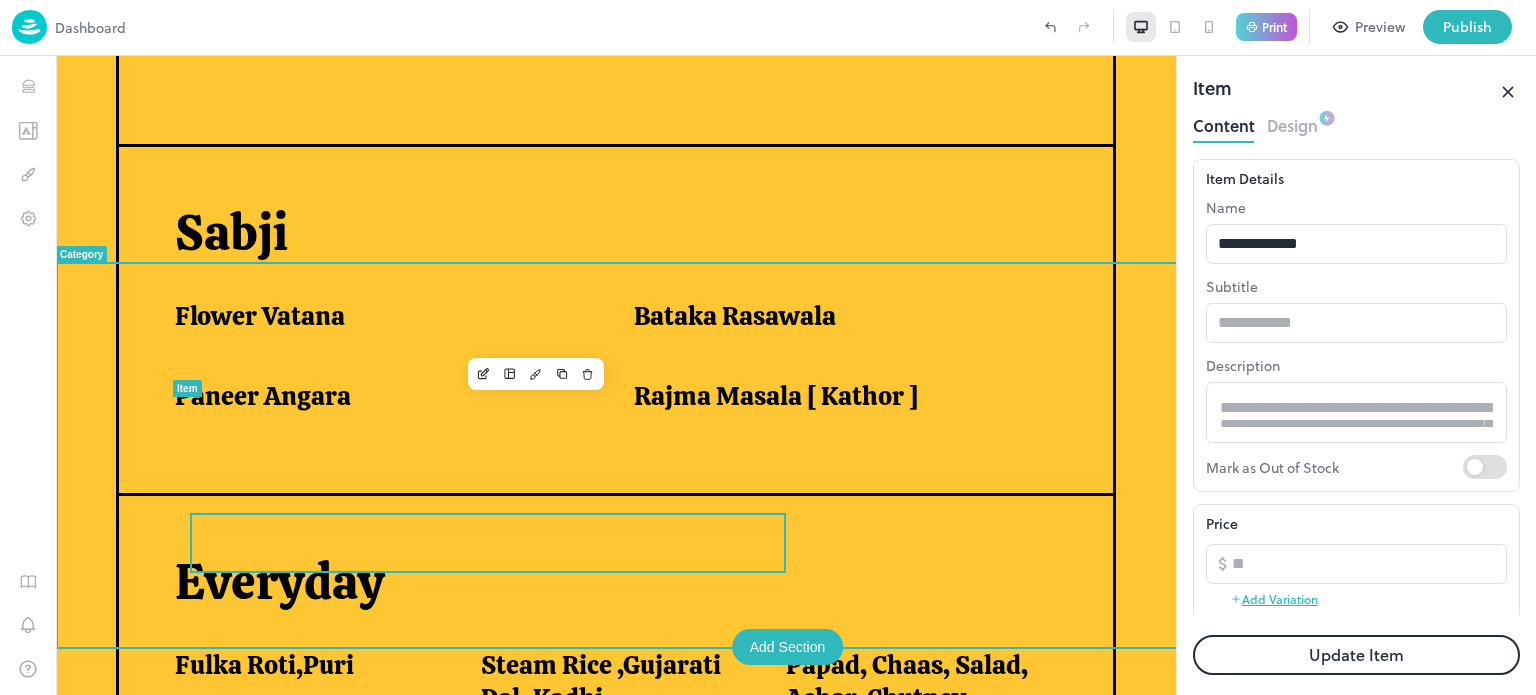 scroll, scrollTop: 0, scrollLeft: 0, axis: both 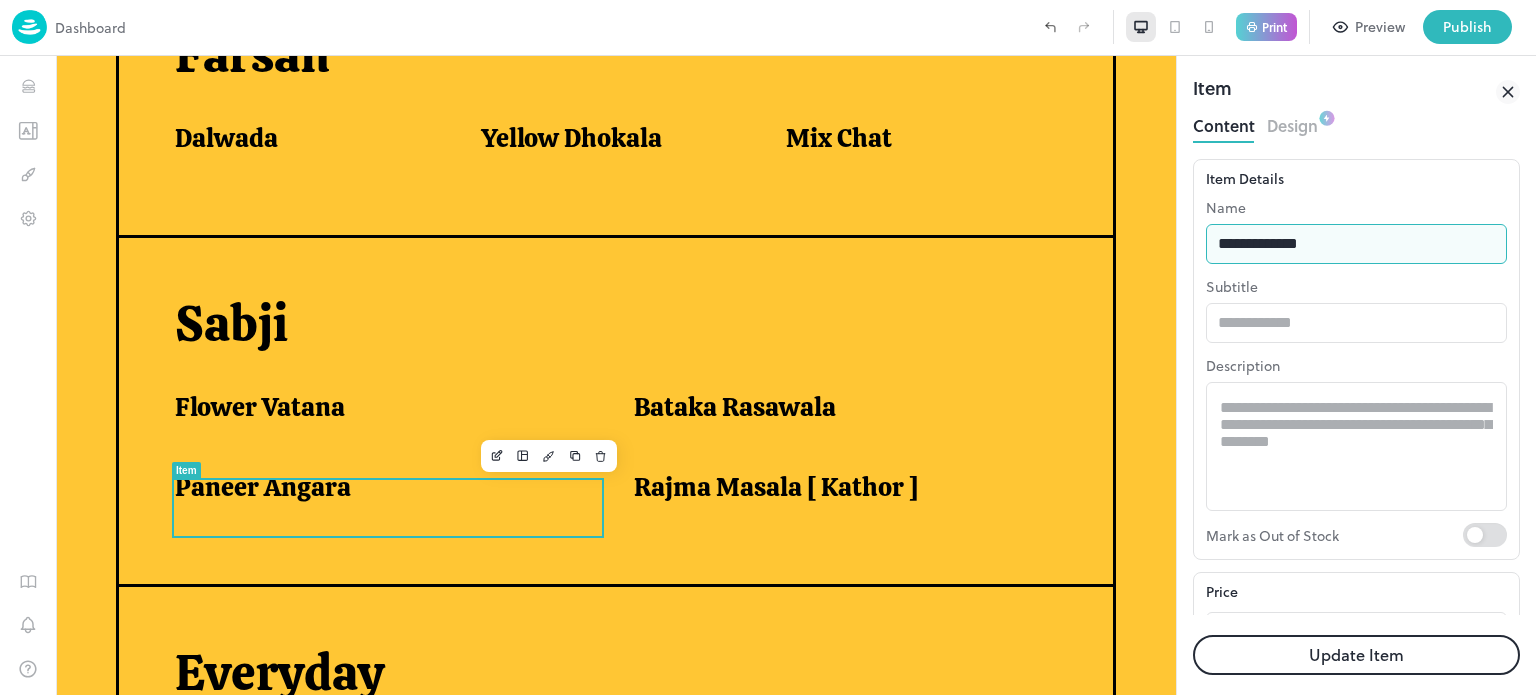 click on "**********" at bounding box center (1356, 244) 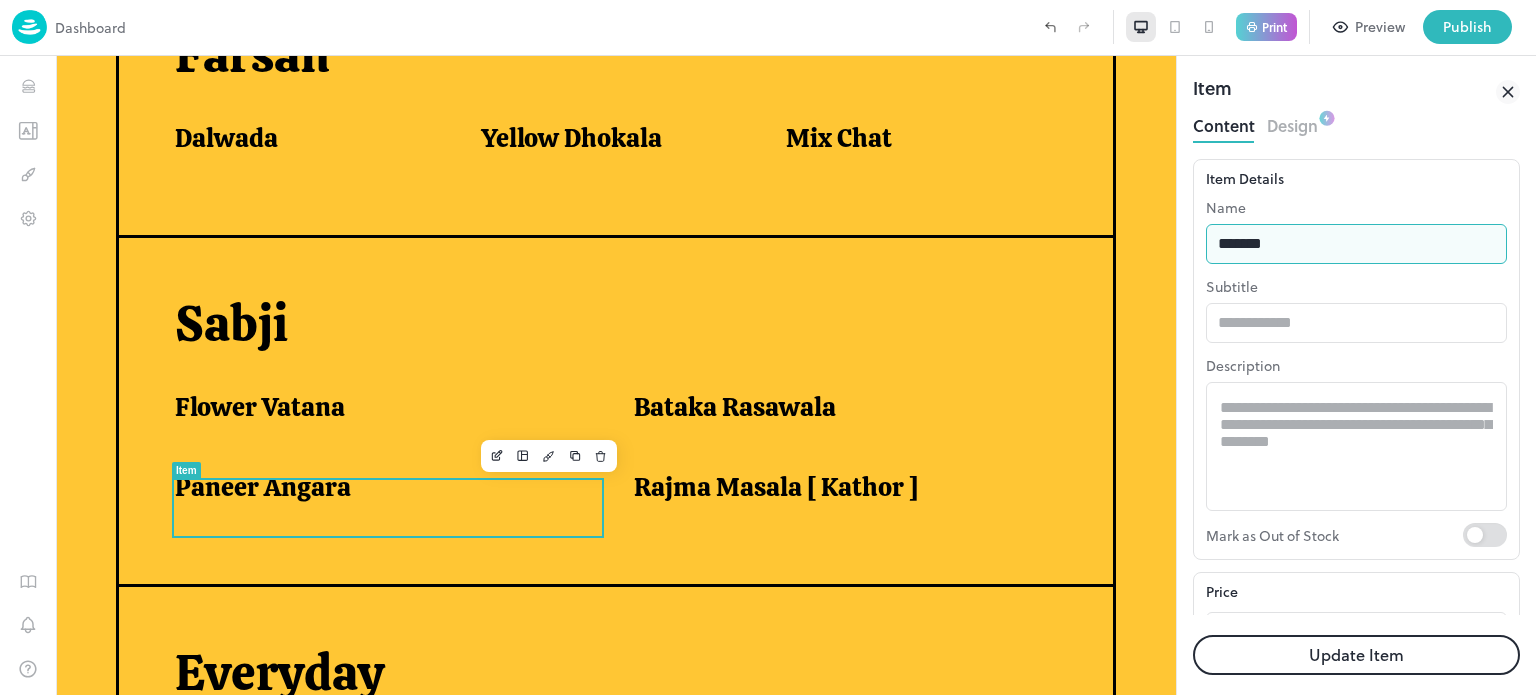 click on "******" at bounding box center [1356, 244] 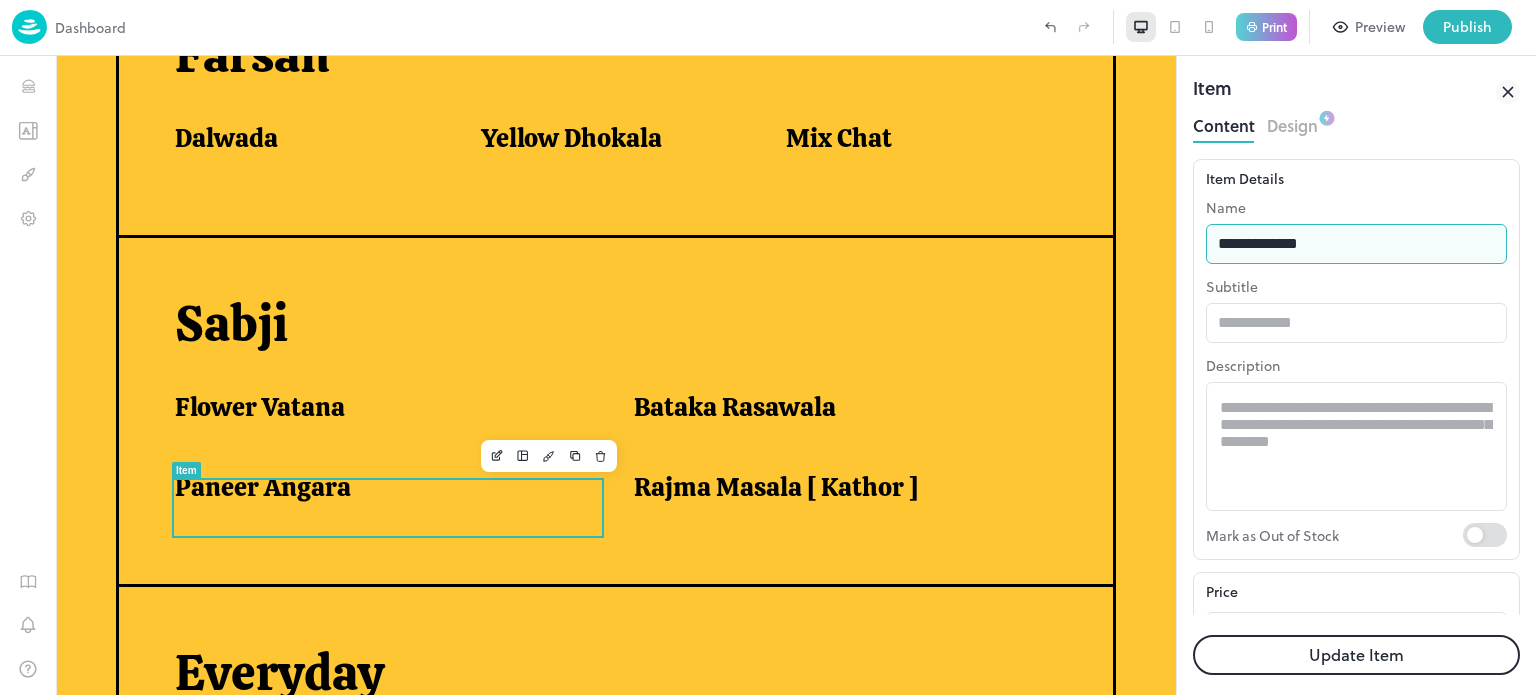 click on "Update Item" at bounding box center (1356, 655) 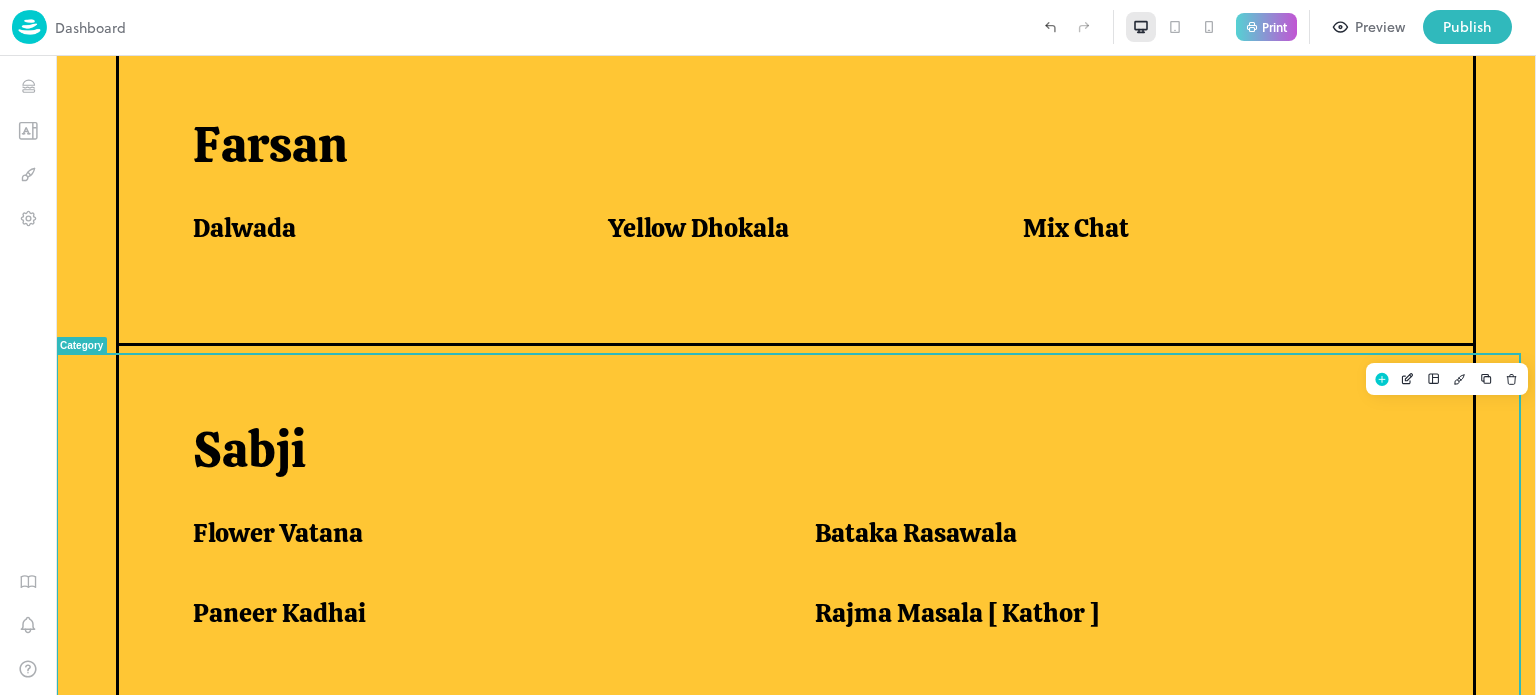 scroll, scrollTop: 1263, scrollLeft: 0, axis: vertical 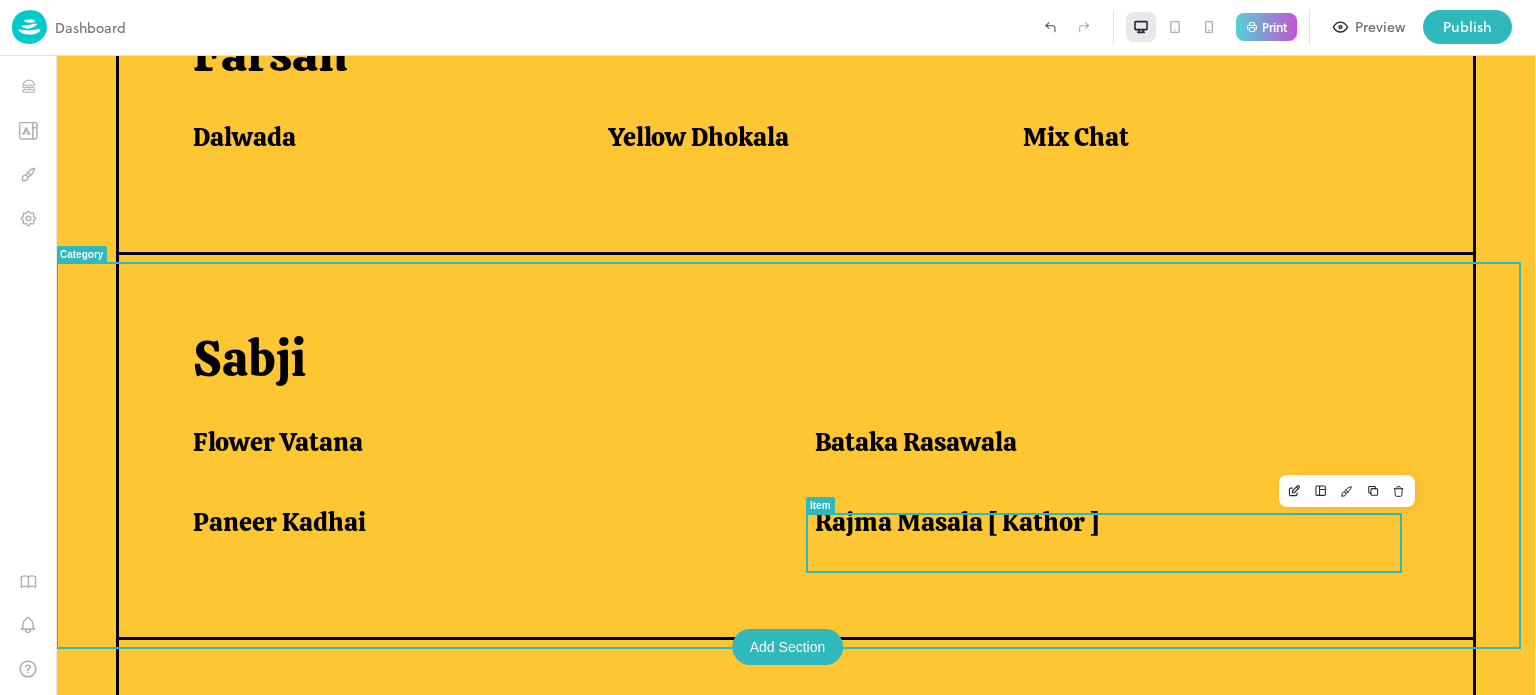 click on "Rajma Masala [ Kathor ]" at bounding box center (1101, 527) 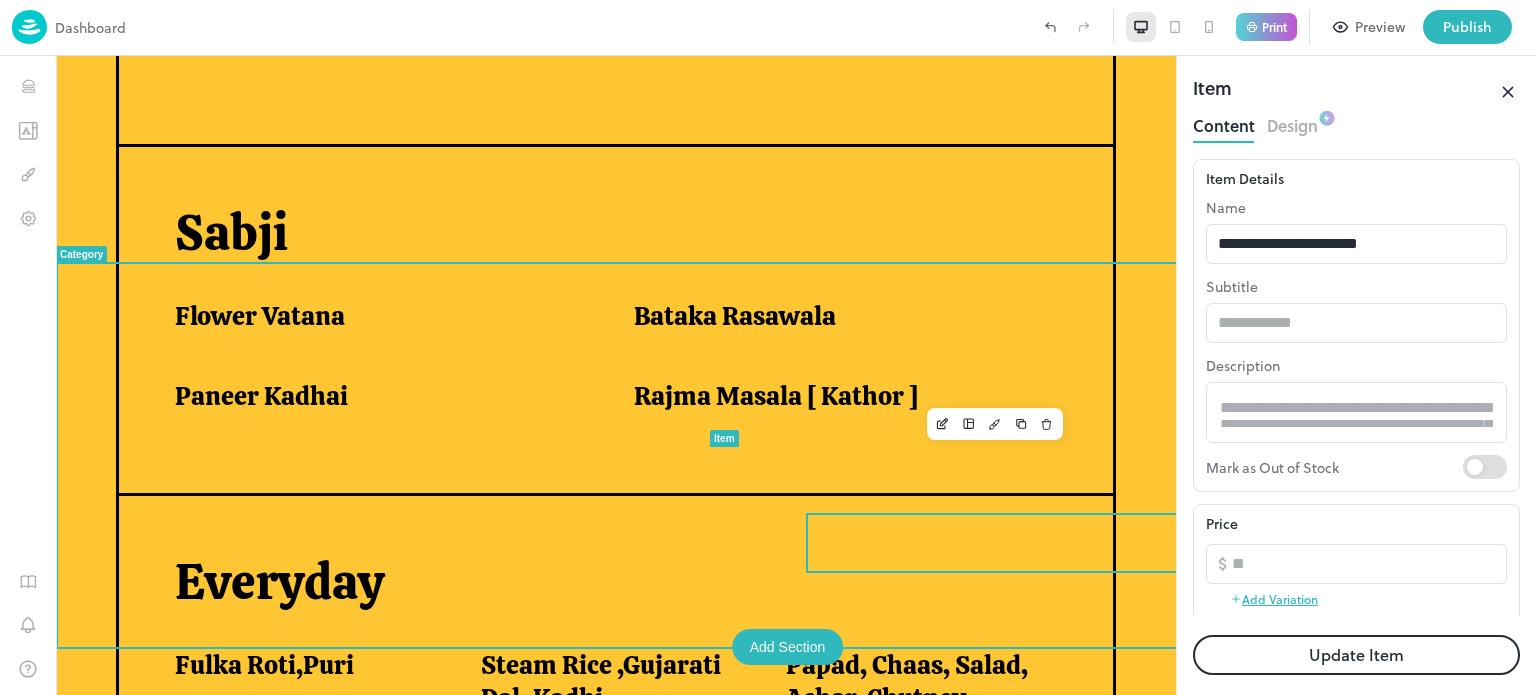 scroll, scrollTop: 0, scrollLeft: 0, axis: both 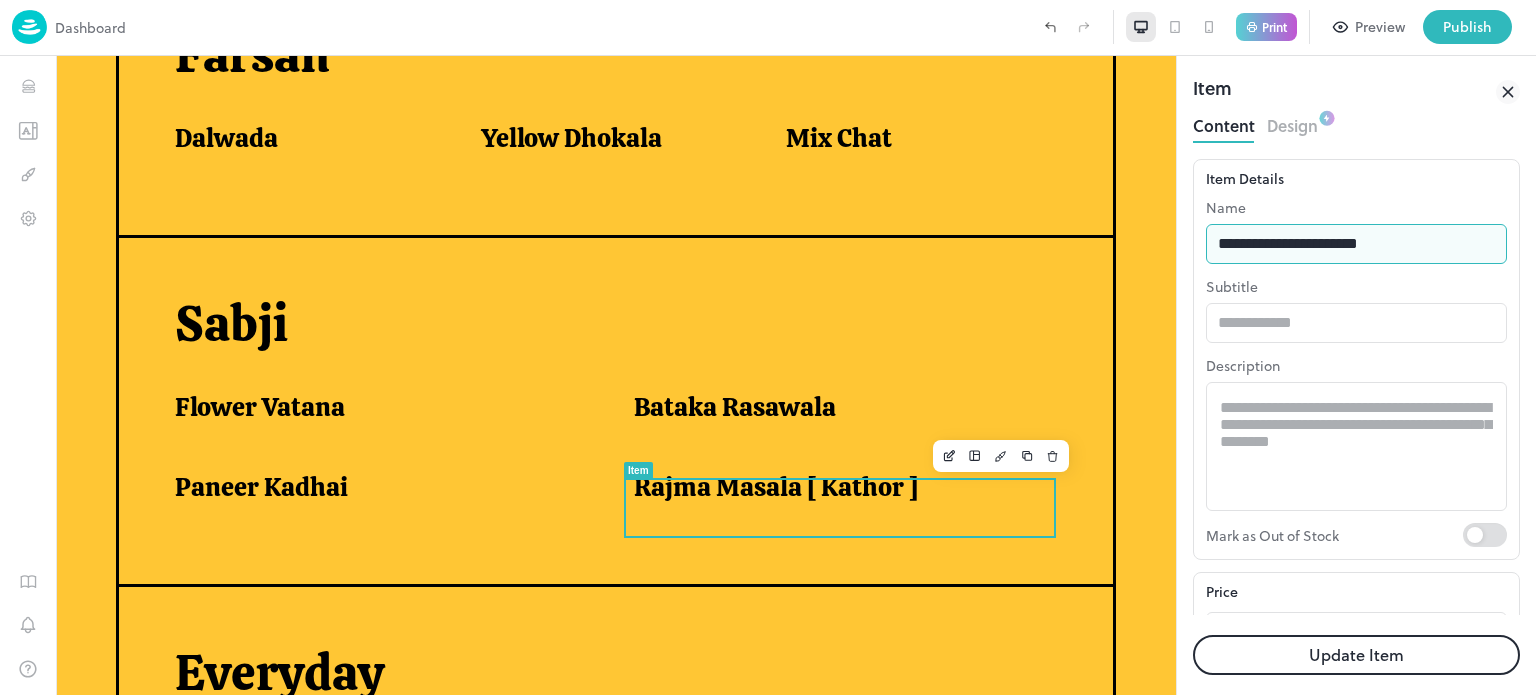 click on "**********" at bounding box center (1356, 244) 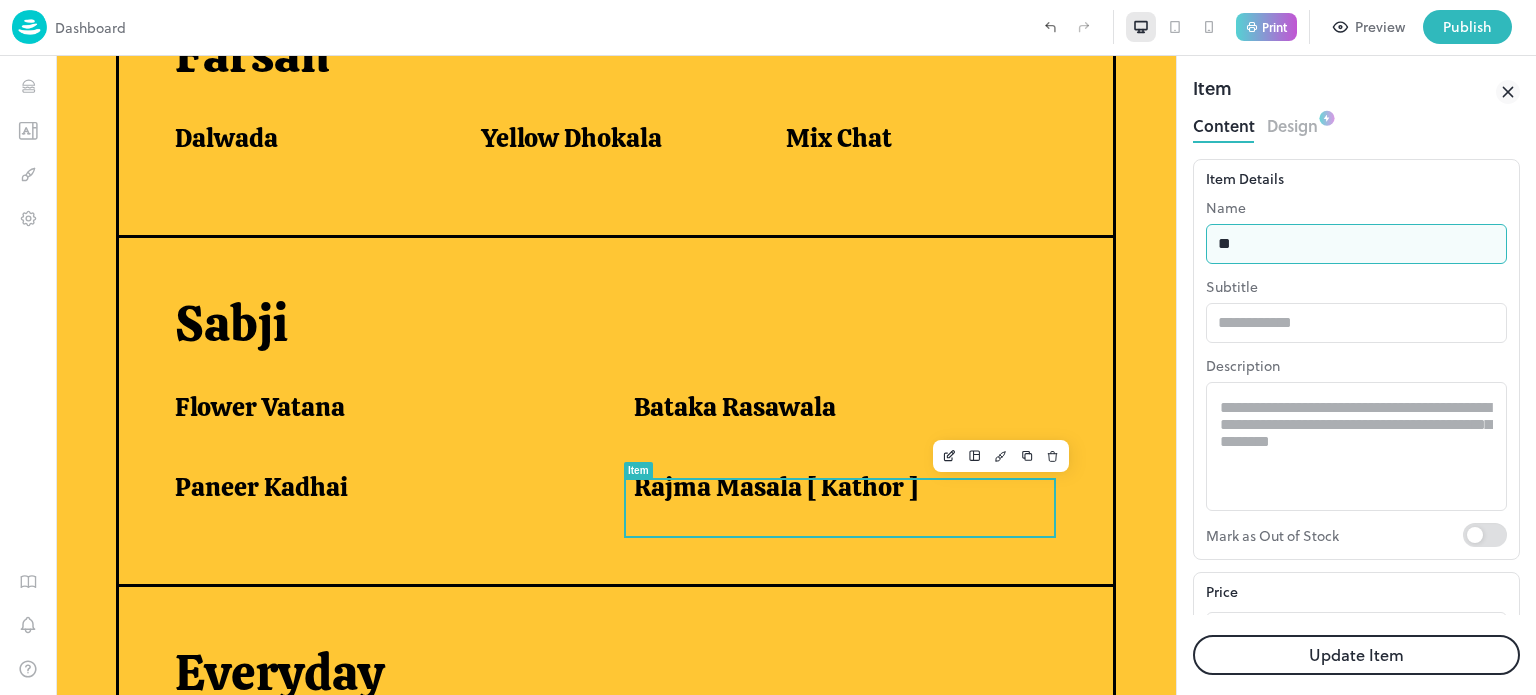 type on "*" 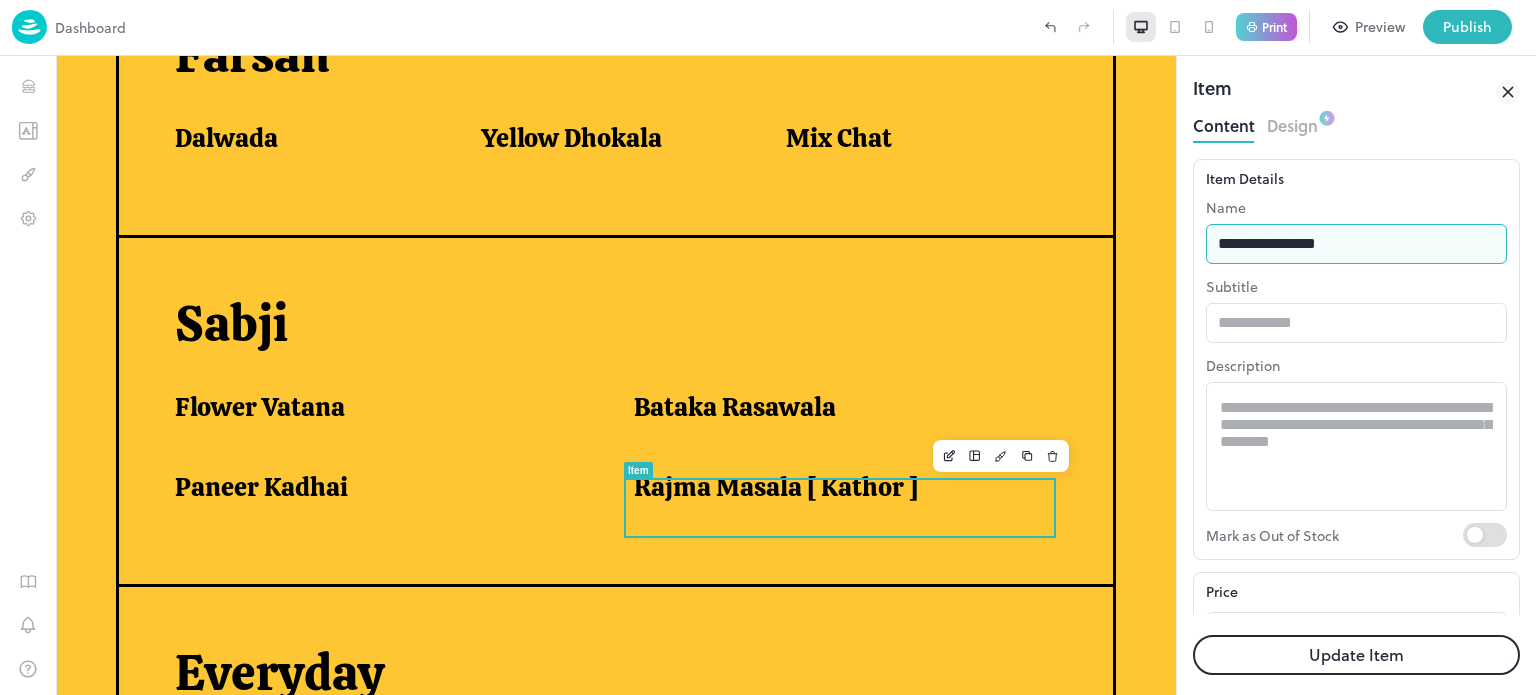 click on "**********" at bounding box center [1356, 244] 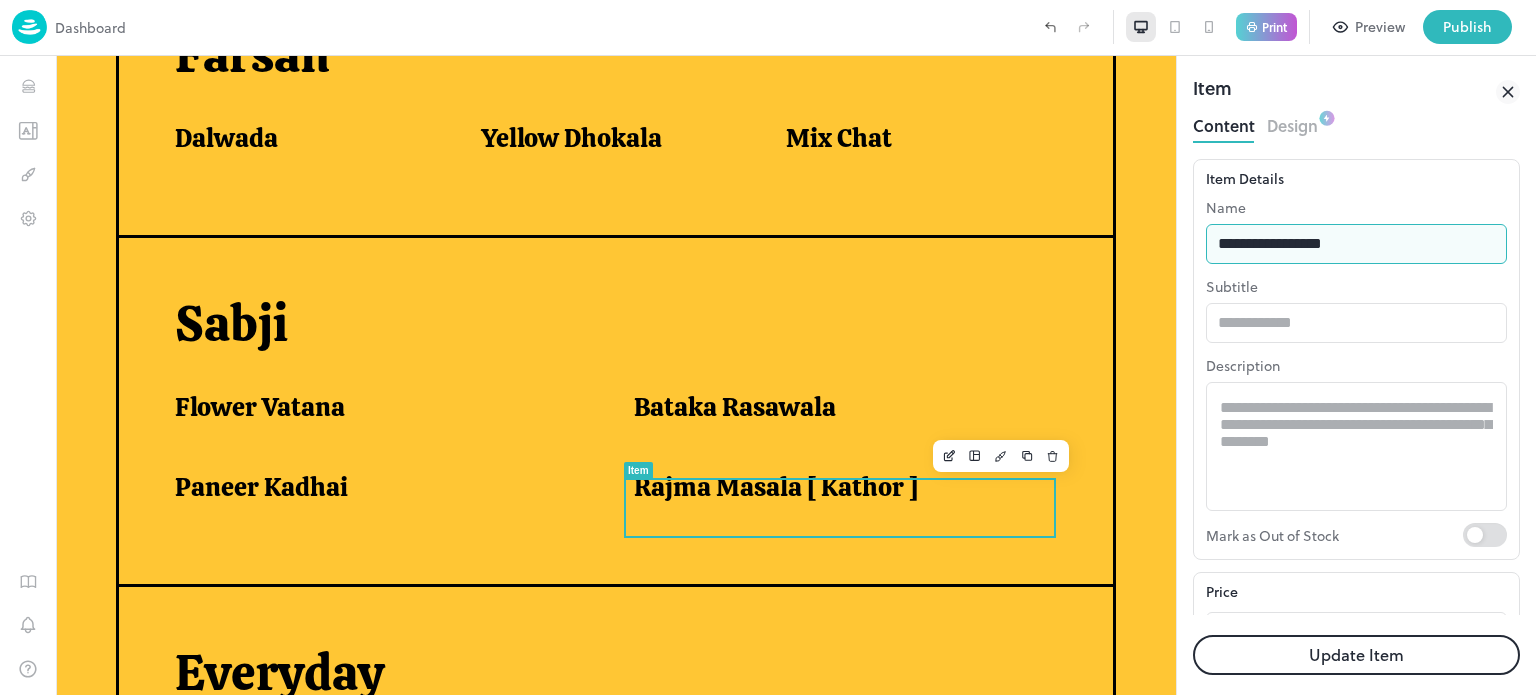 click on "**********" at bounding box center [1356, 244] 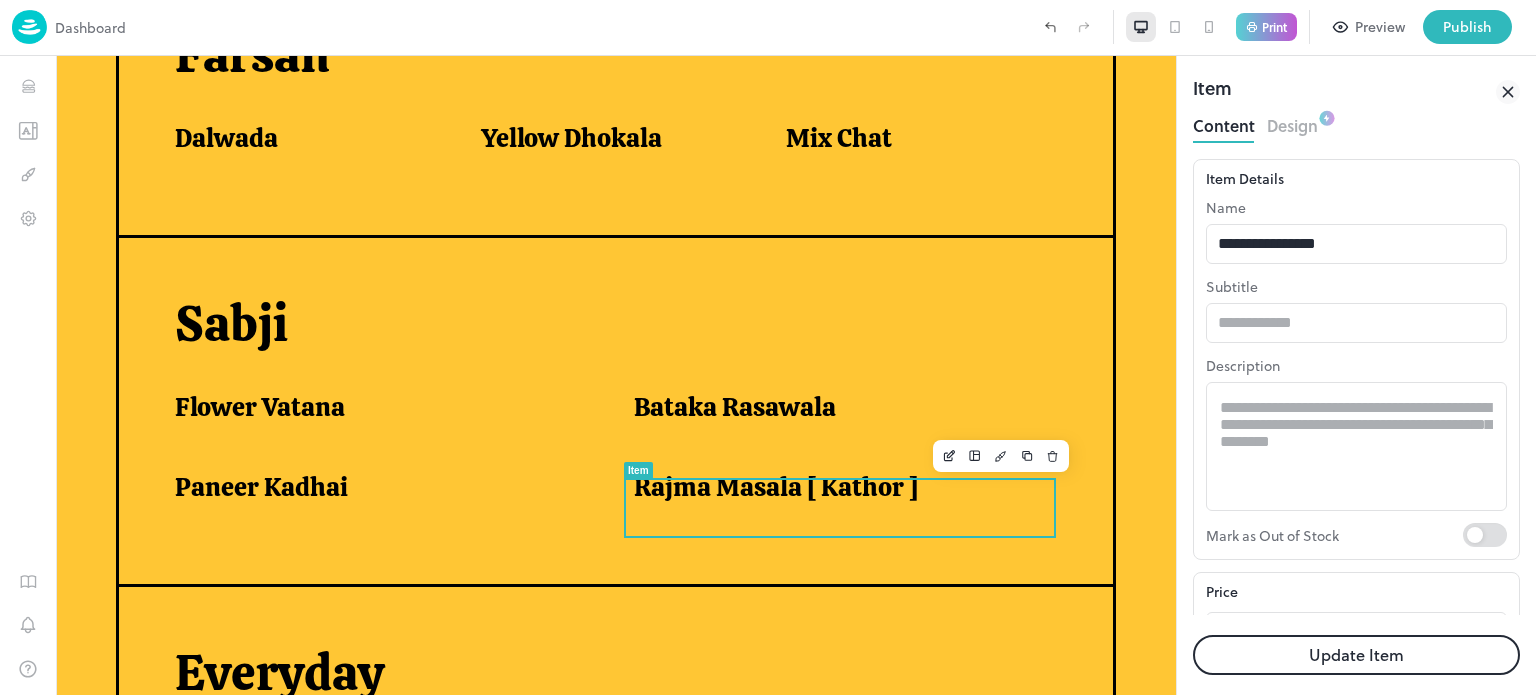 click on "Update Item" at bounding box center [1356, 655] 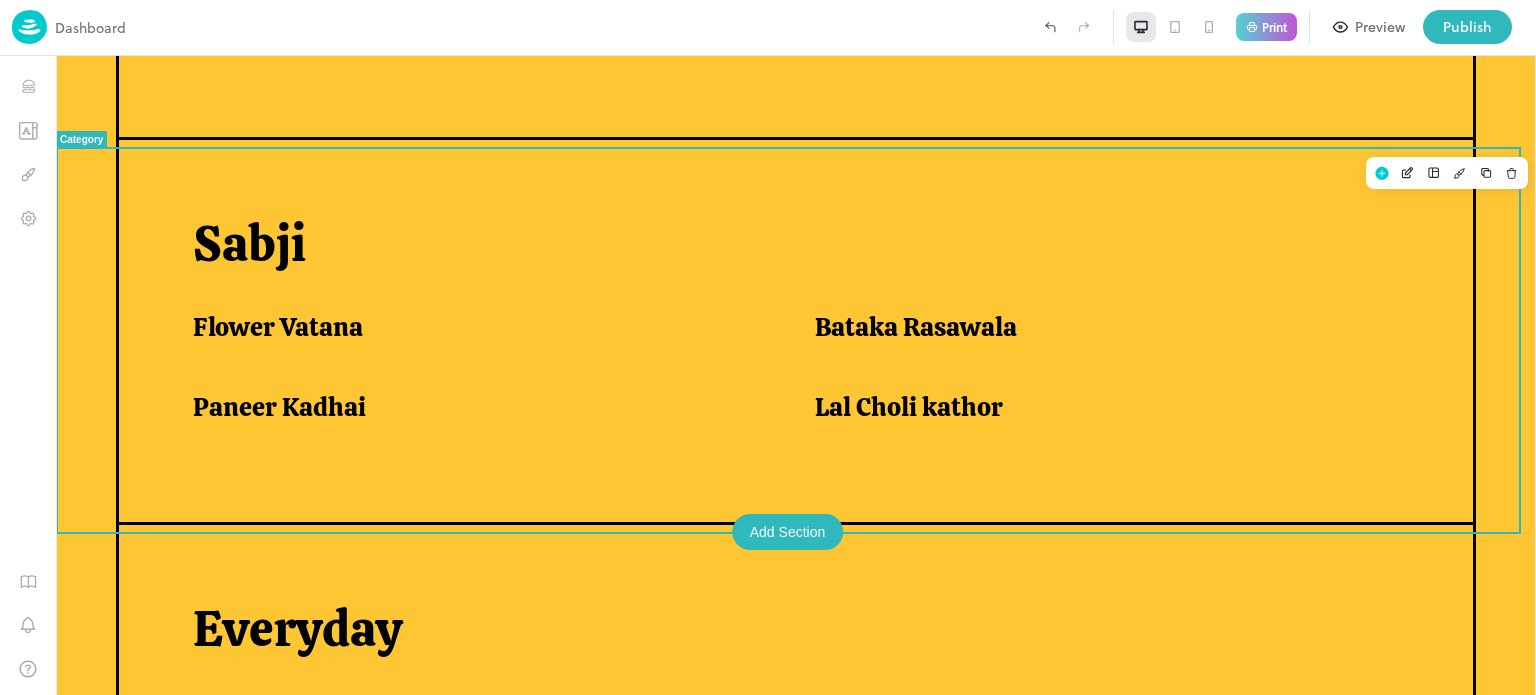 scroll, scrollTop: 1581, scrollLeft: 0, axis: vertical 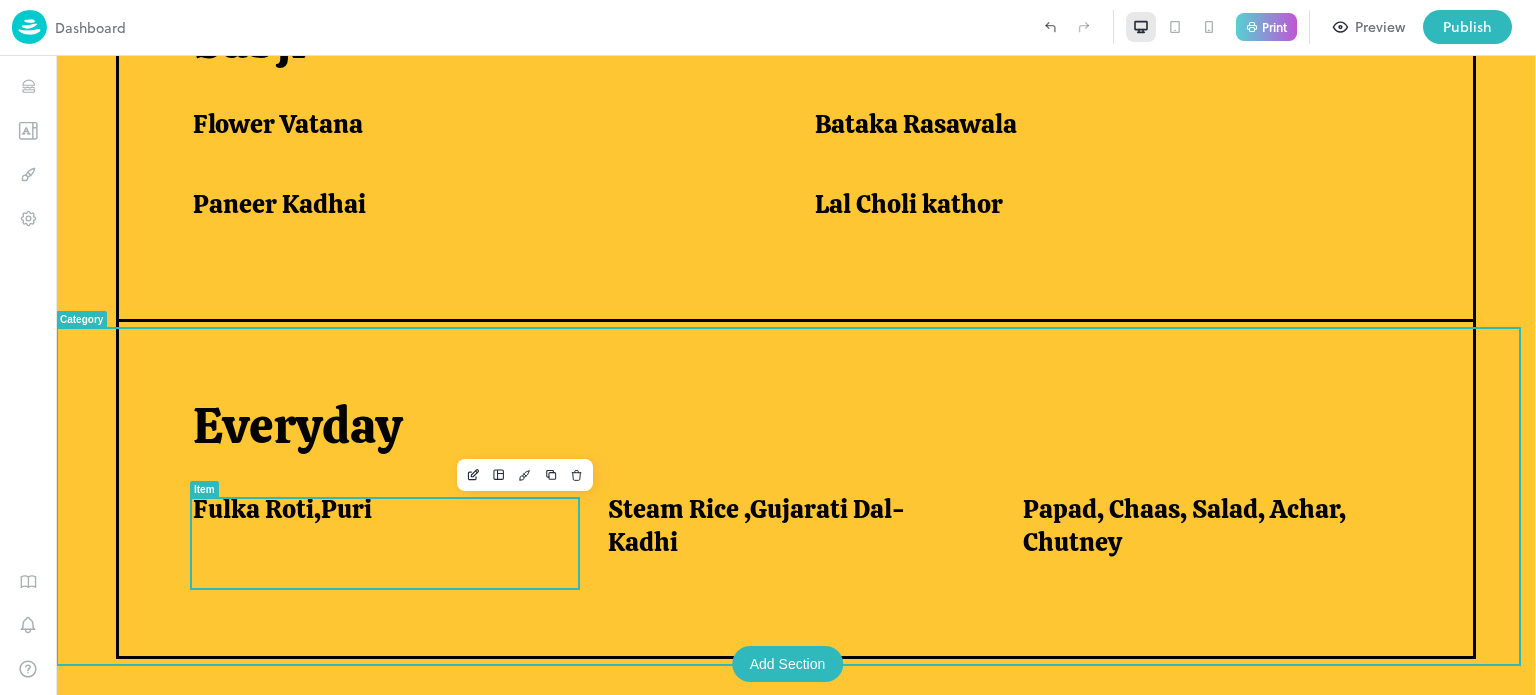 click on "Fulka Roti,Puri" at bounding box center [282, 509] 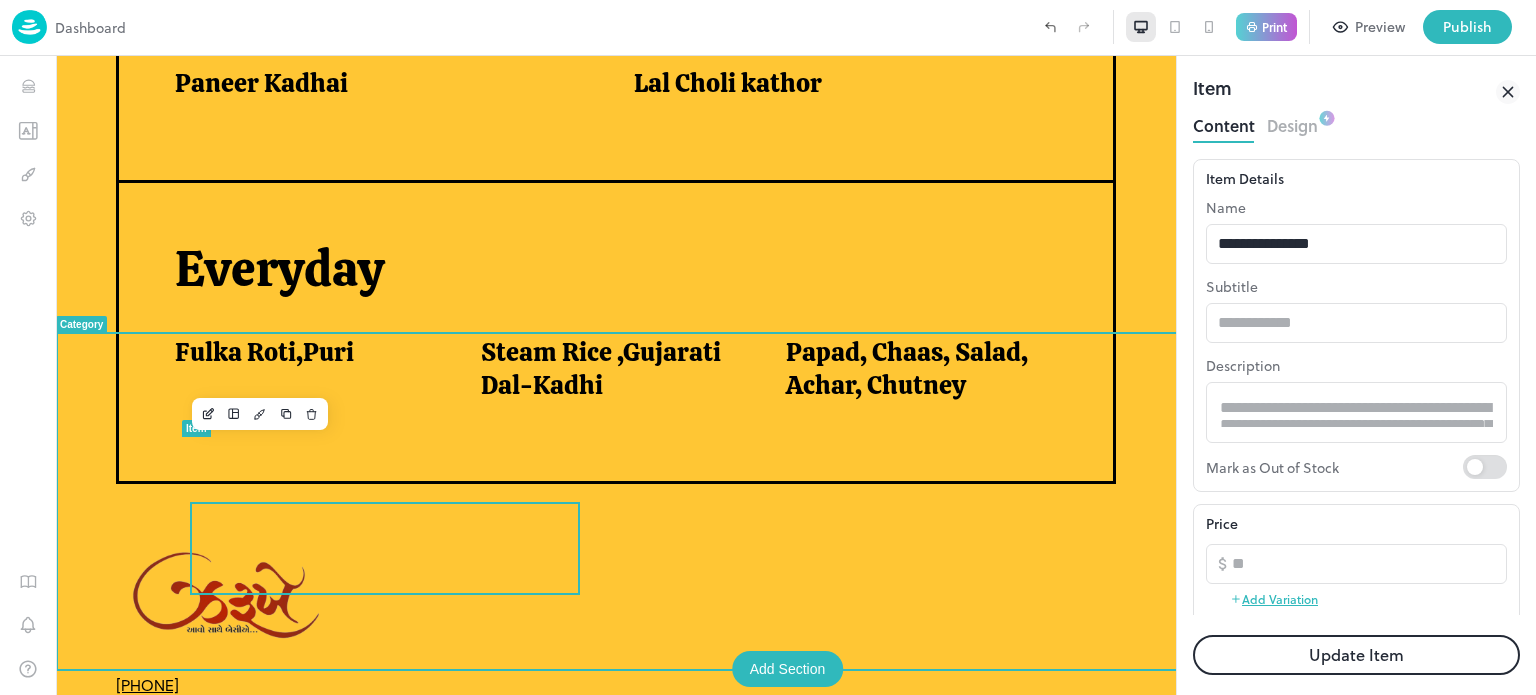 scroll, scrollTop: 1459, scrollLeft: 0, axis: vertical 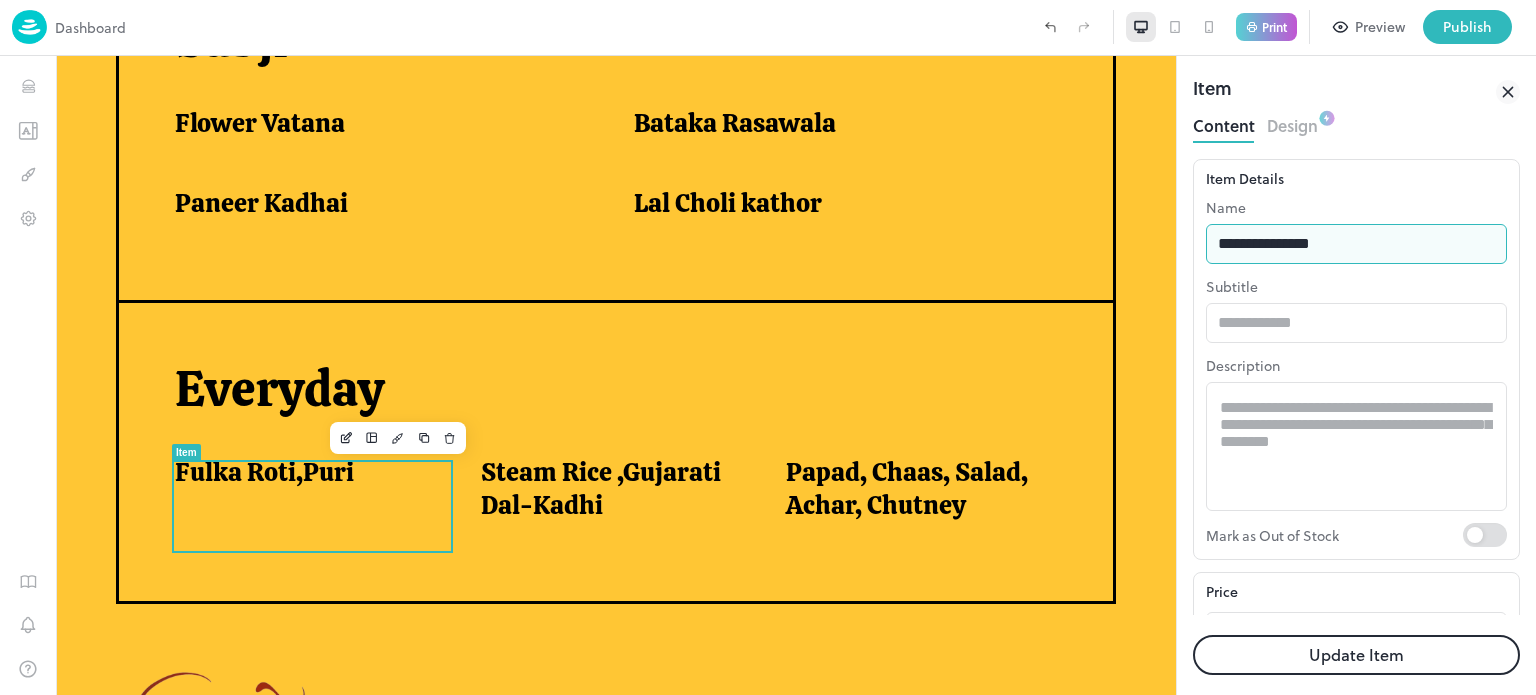 click on "**********" at bounding box center (1356, 244) 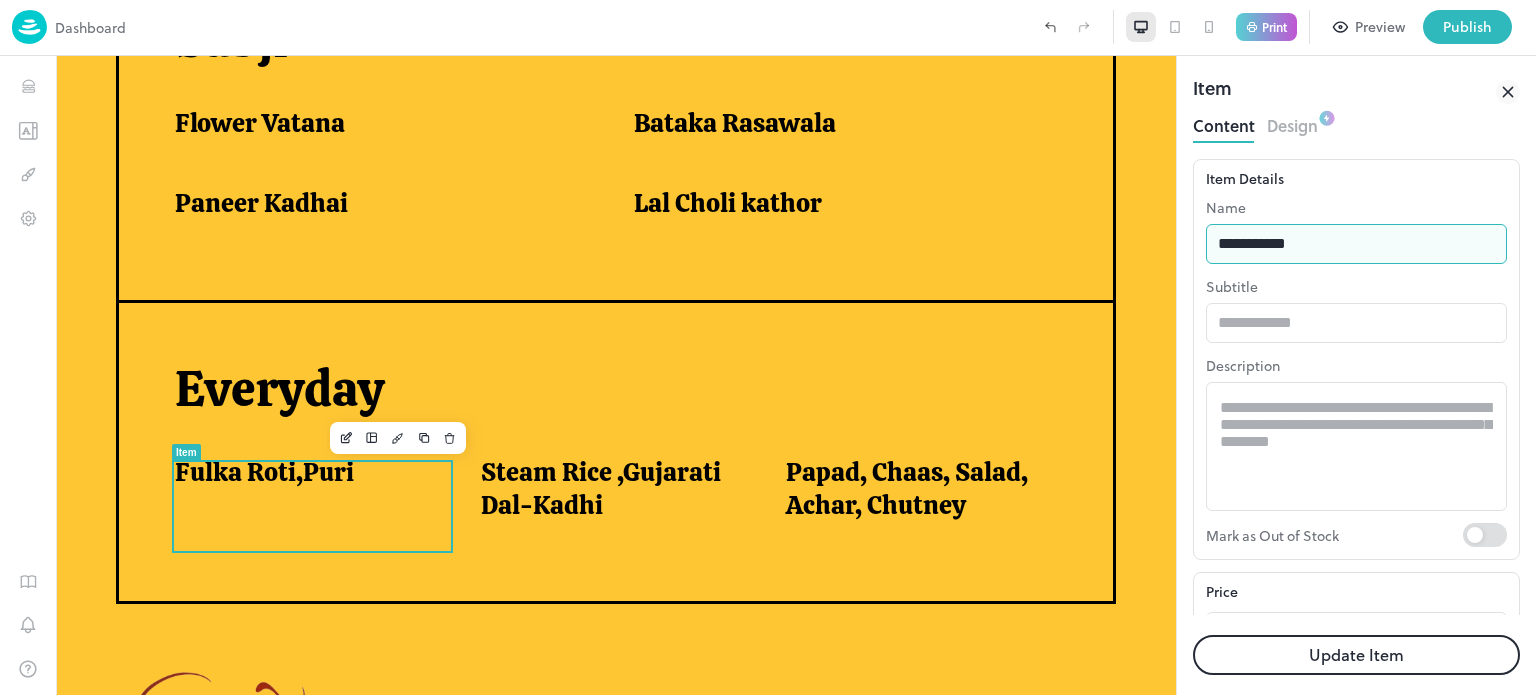 type on "**********" 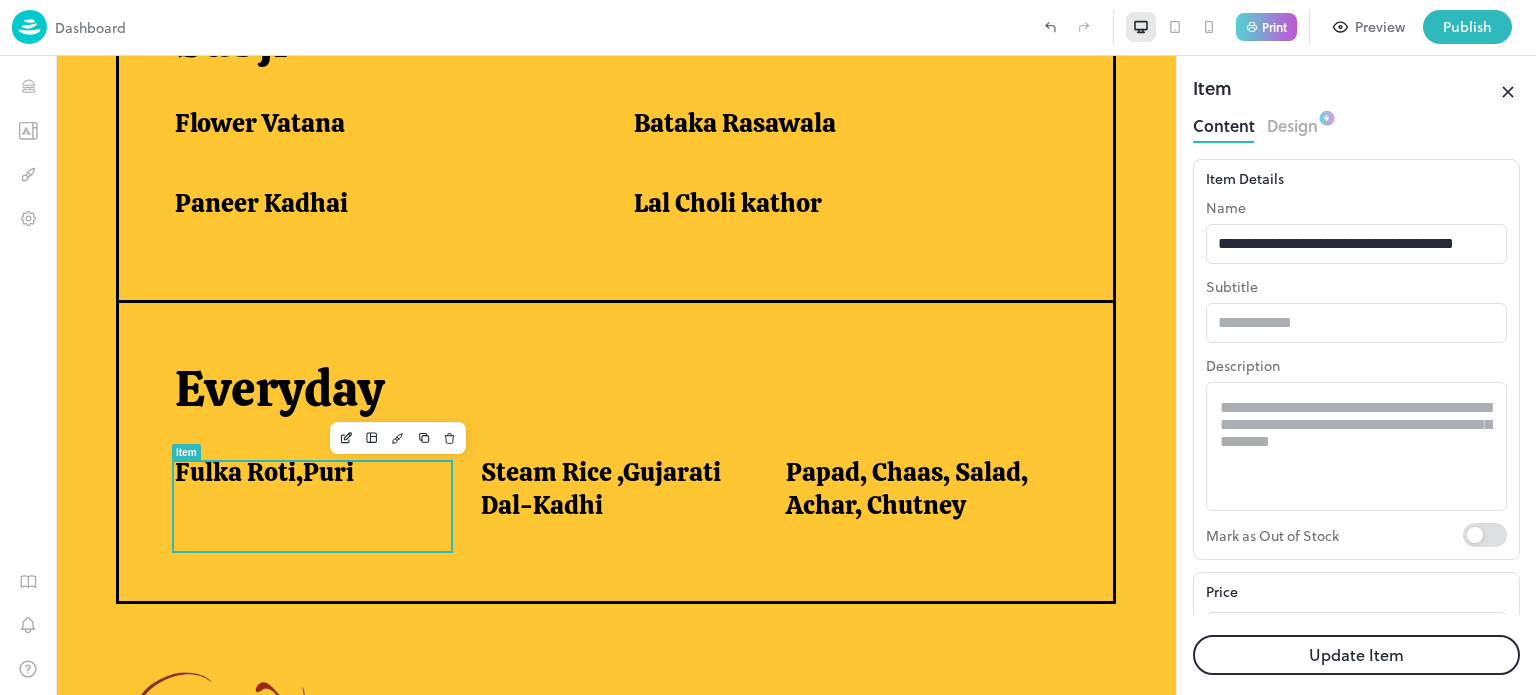 click on "Update Item" at bounding box center [1356, 655] 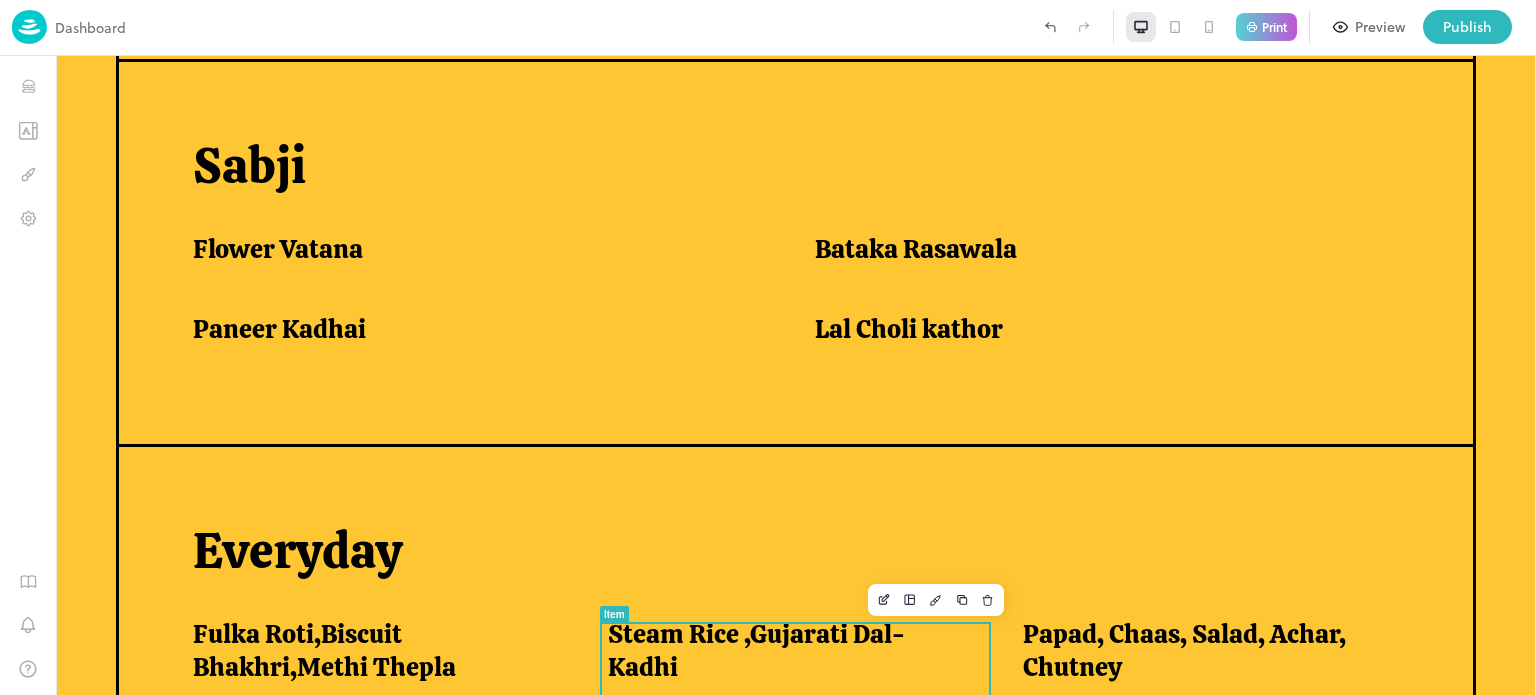 scroll, scrollTop: 1581, scrollLeft: 0, axis: vertical 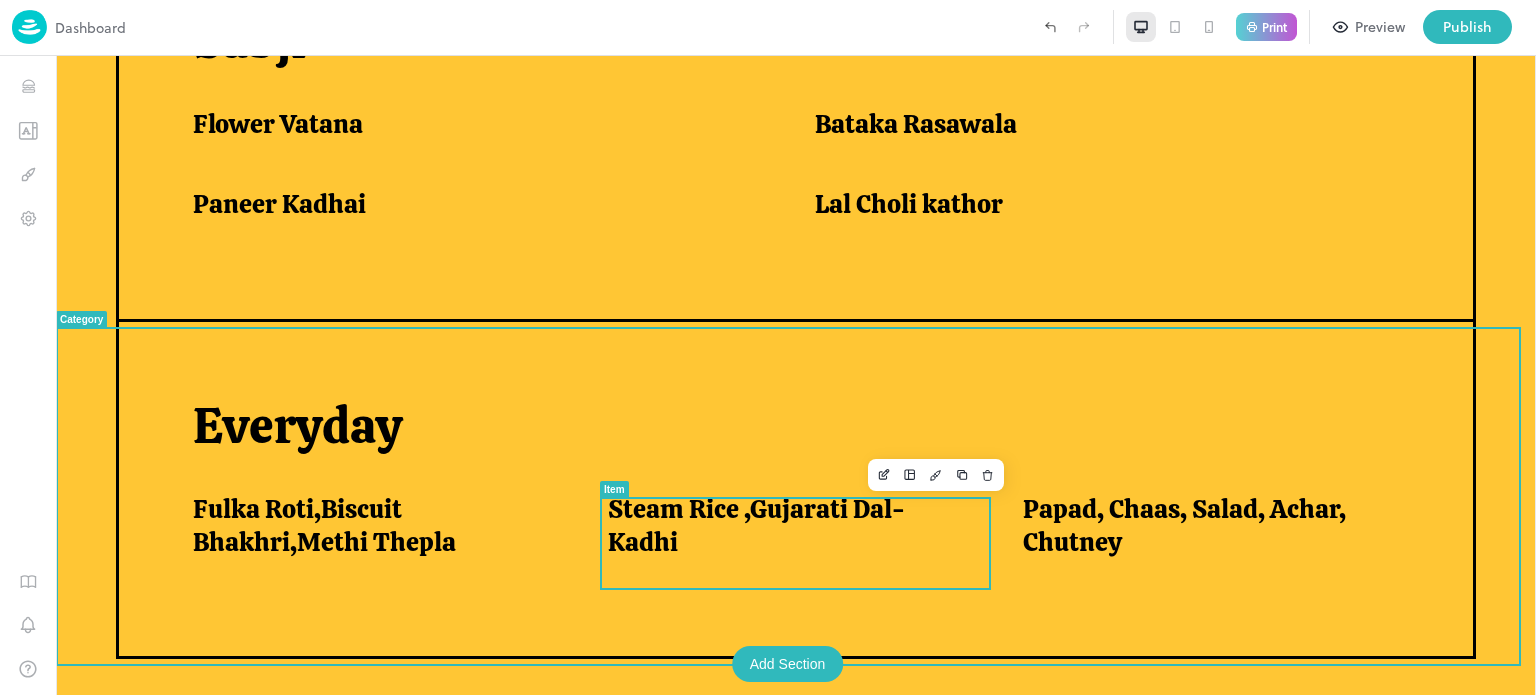 click on "Steam Rice ,Gujarati Dal-Kadhi" at bounding box center (791, 525) 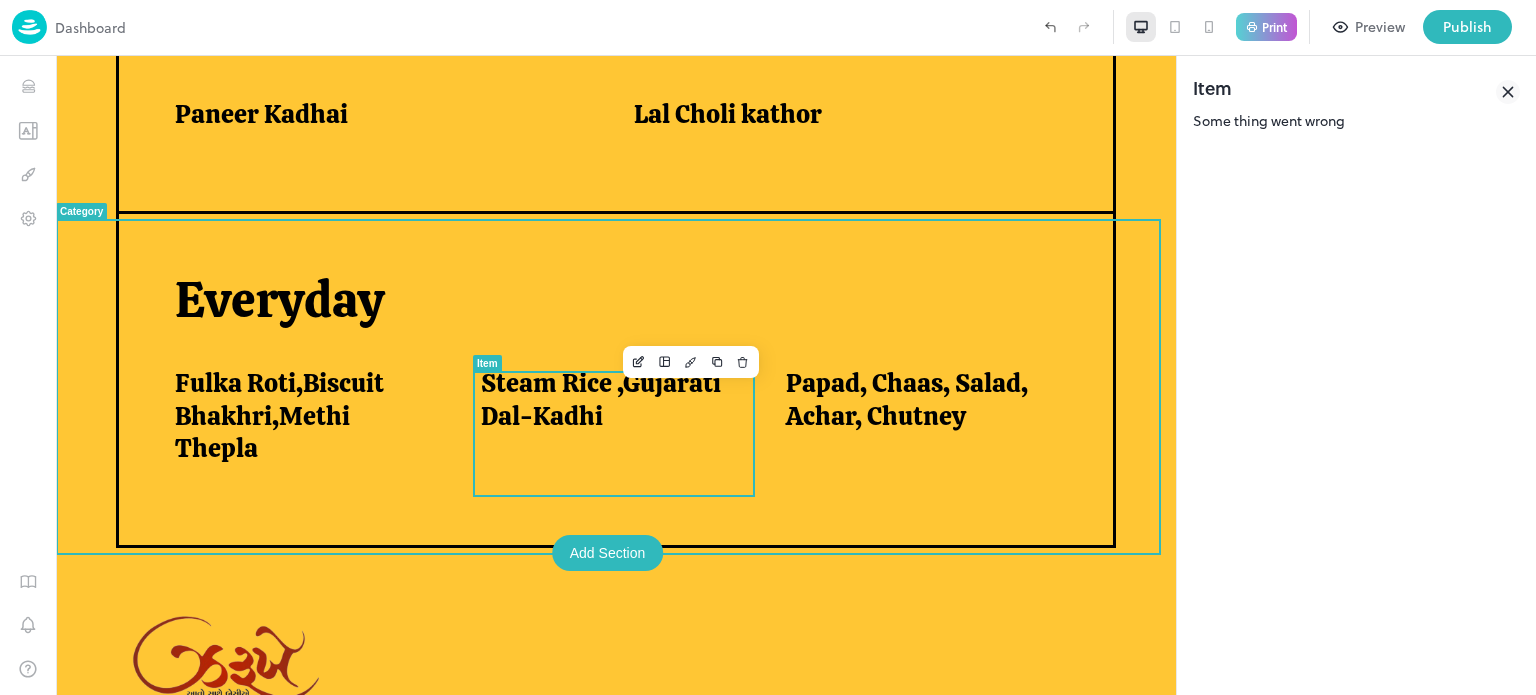 scroll, scrollTop: 1456, scrollLeft: 0, axis: vertical 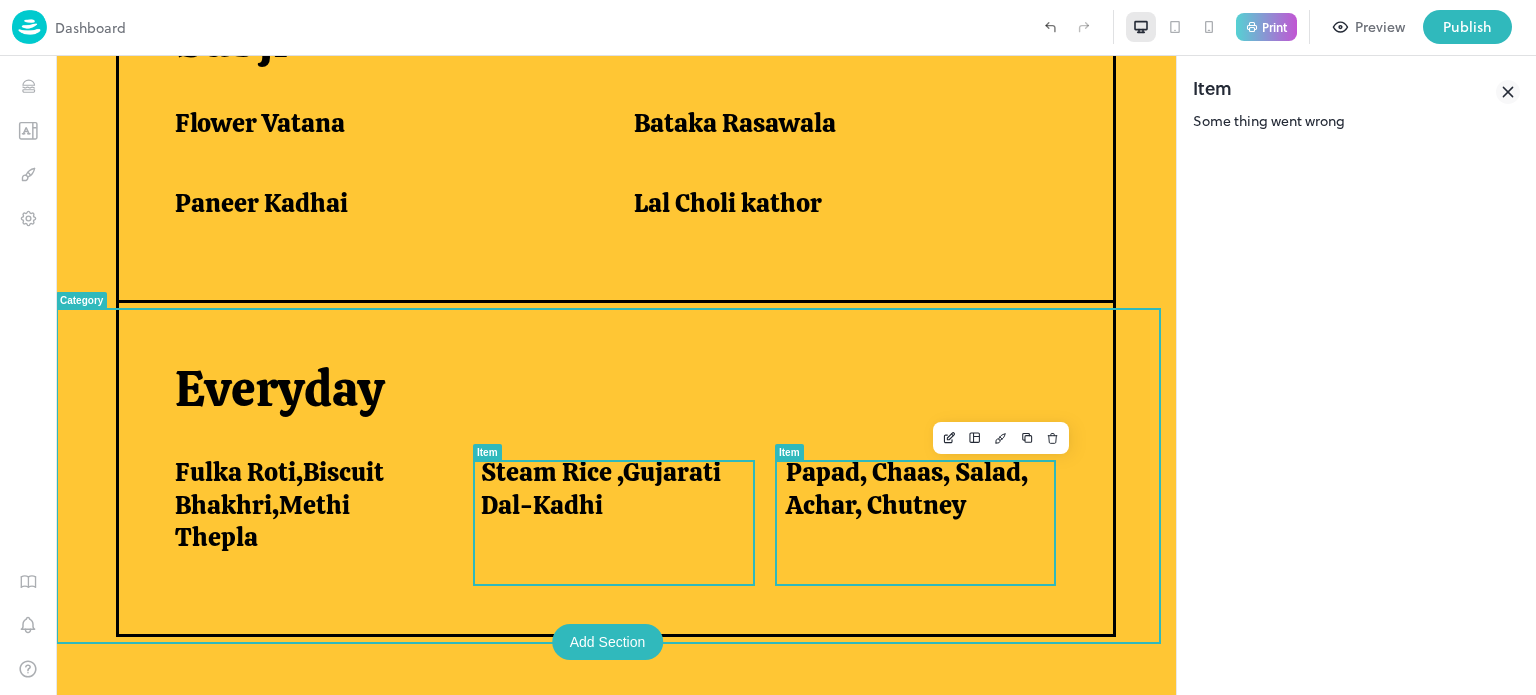 click on "Papad, Chaas, Salad, Achar, Chutney" at bounding box center (914, 488) 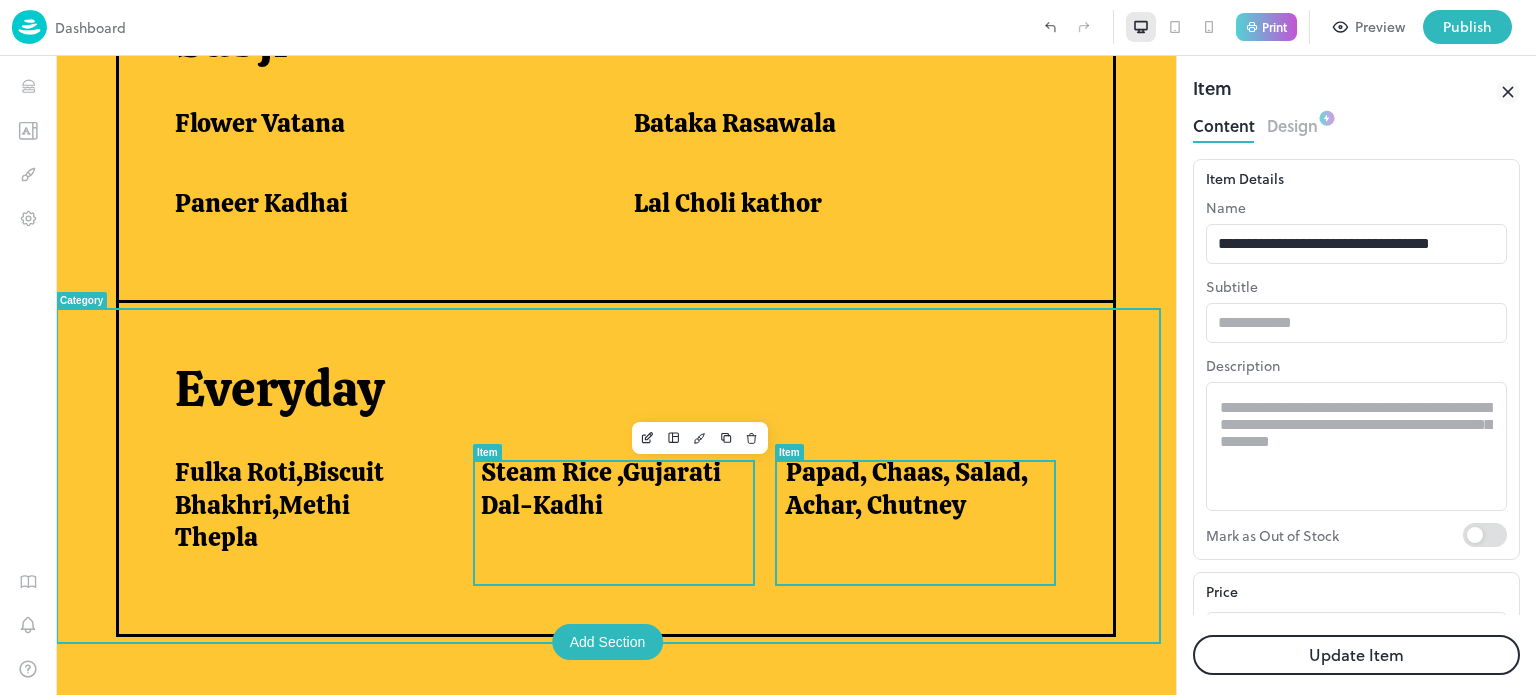 click on "Steam Rice ,Gujarati Dal-Kadhi" at bounding box center (609, 488) 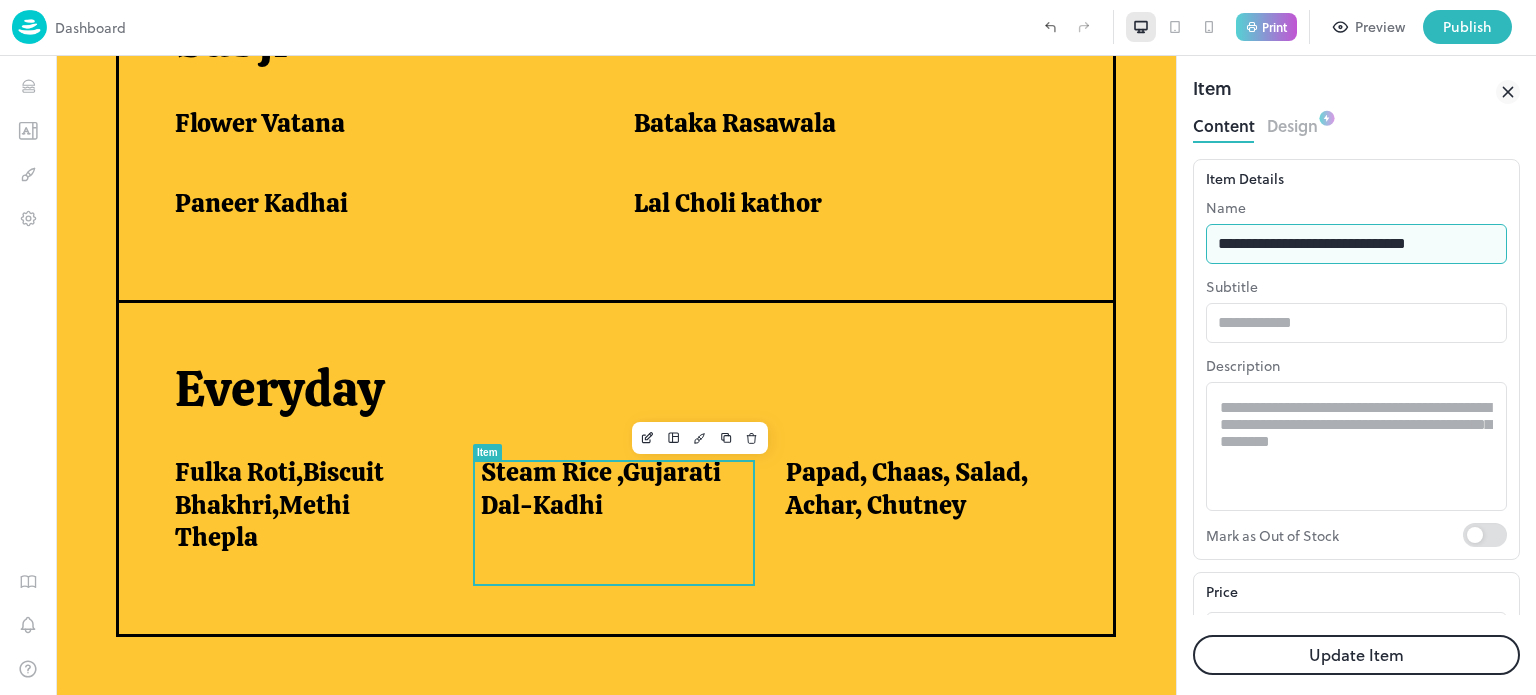 click on "**********" at bounding box center (1356, 244) 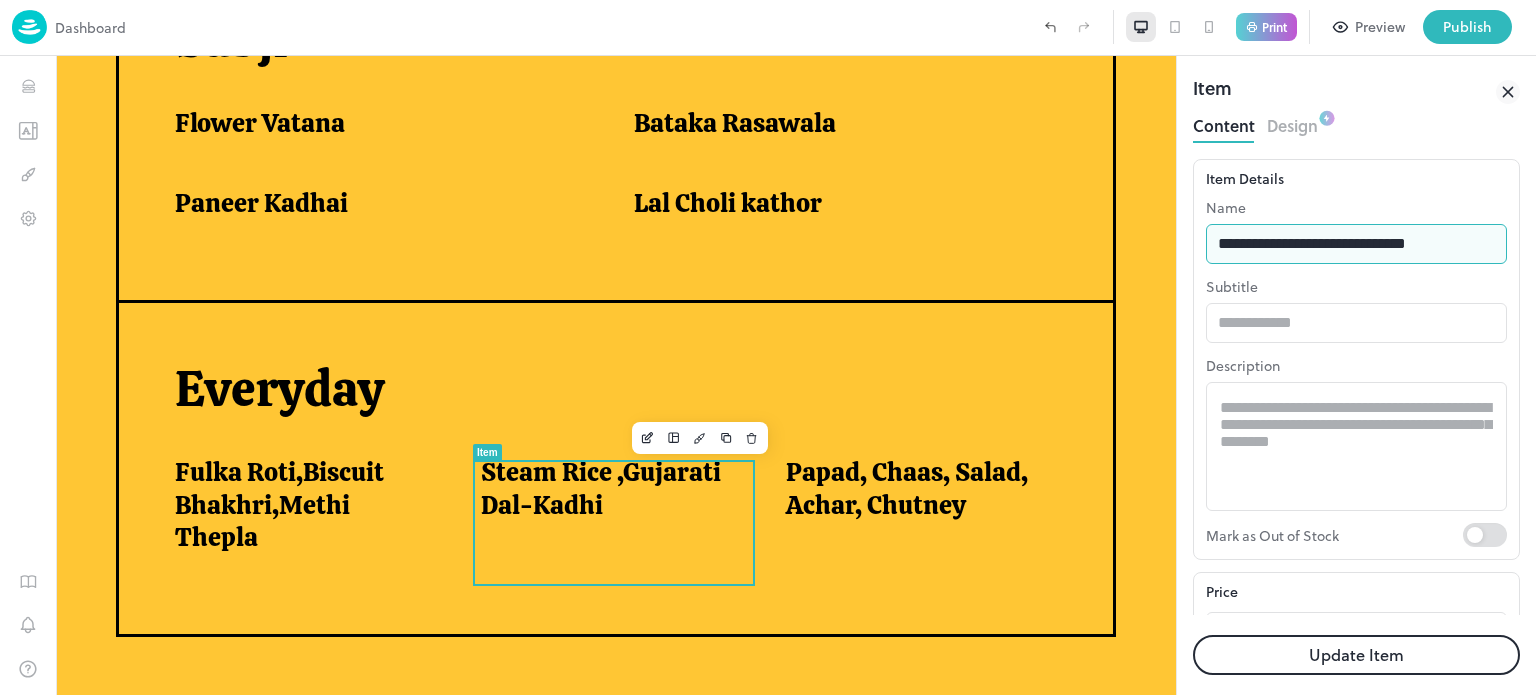 type on "**********" 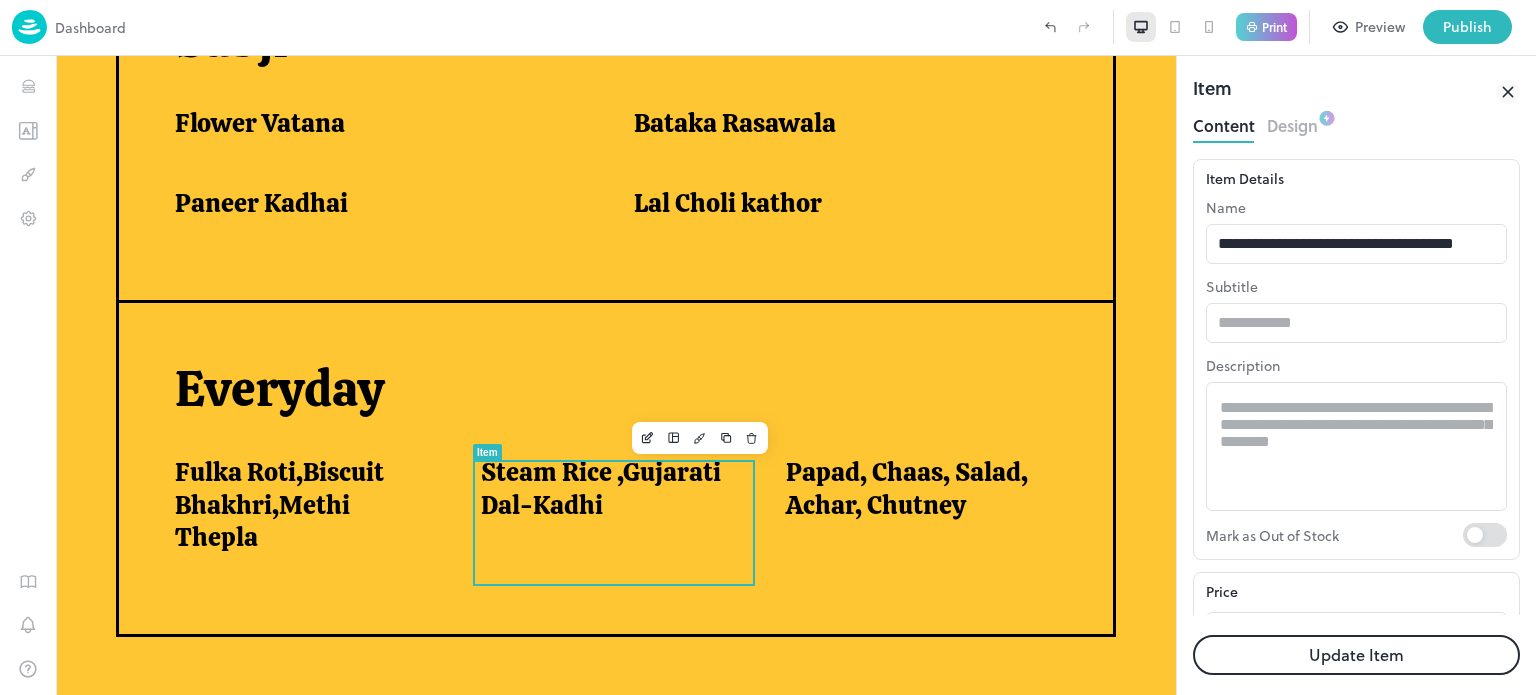 click on "Update Item" at bounding box center (1356, 655) 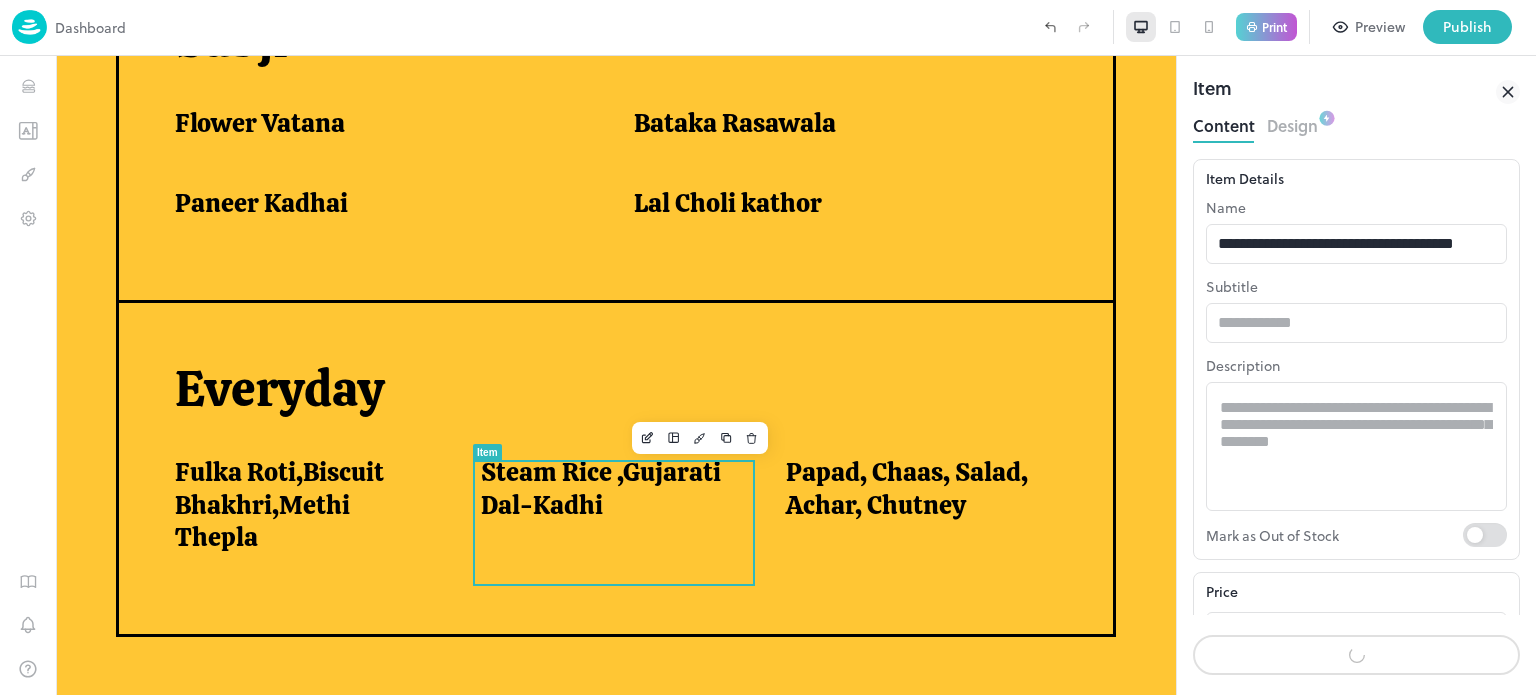 click on "Update Item" at bounding box center [1356, 655] 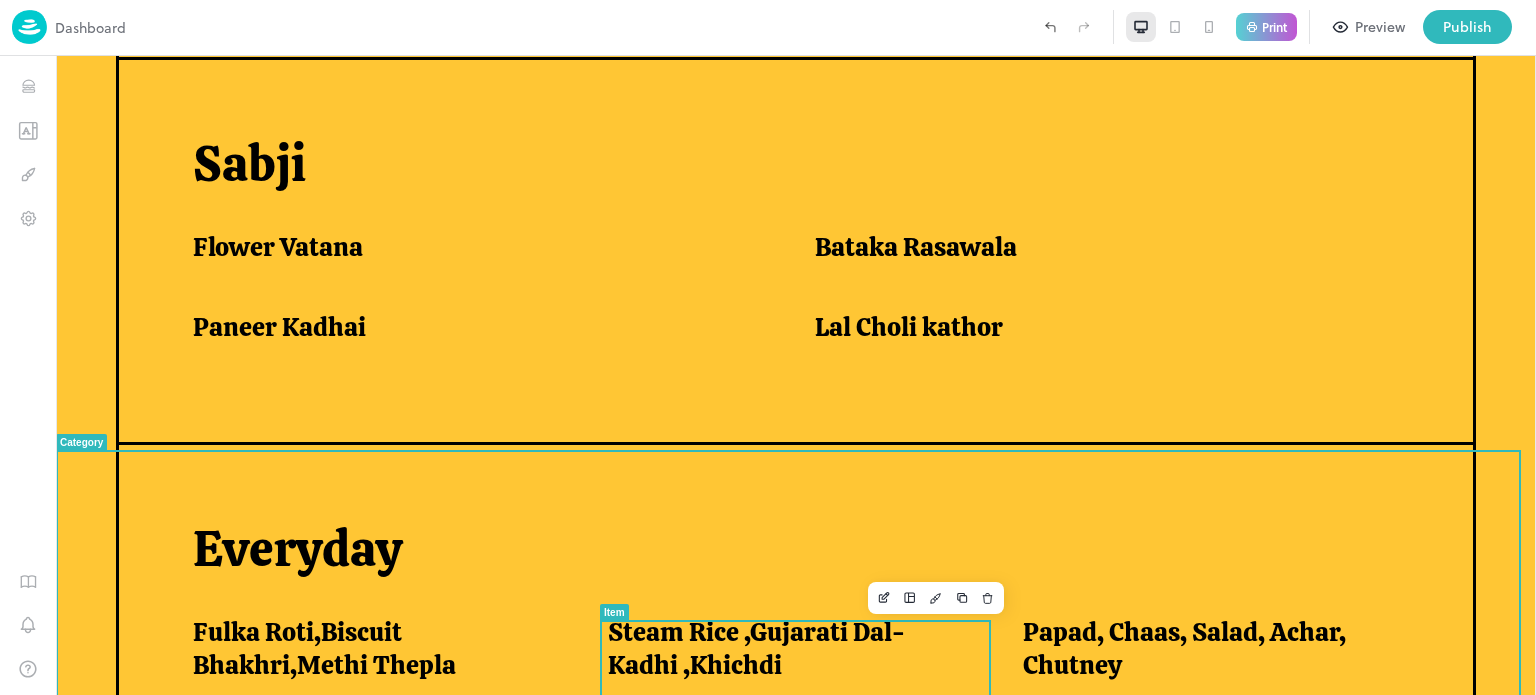 scroll, scrollTop: 1444, scrollLeft: 0, axis: vertical 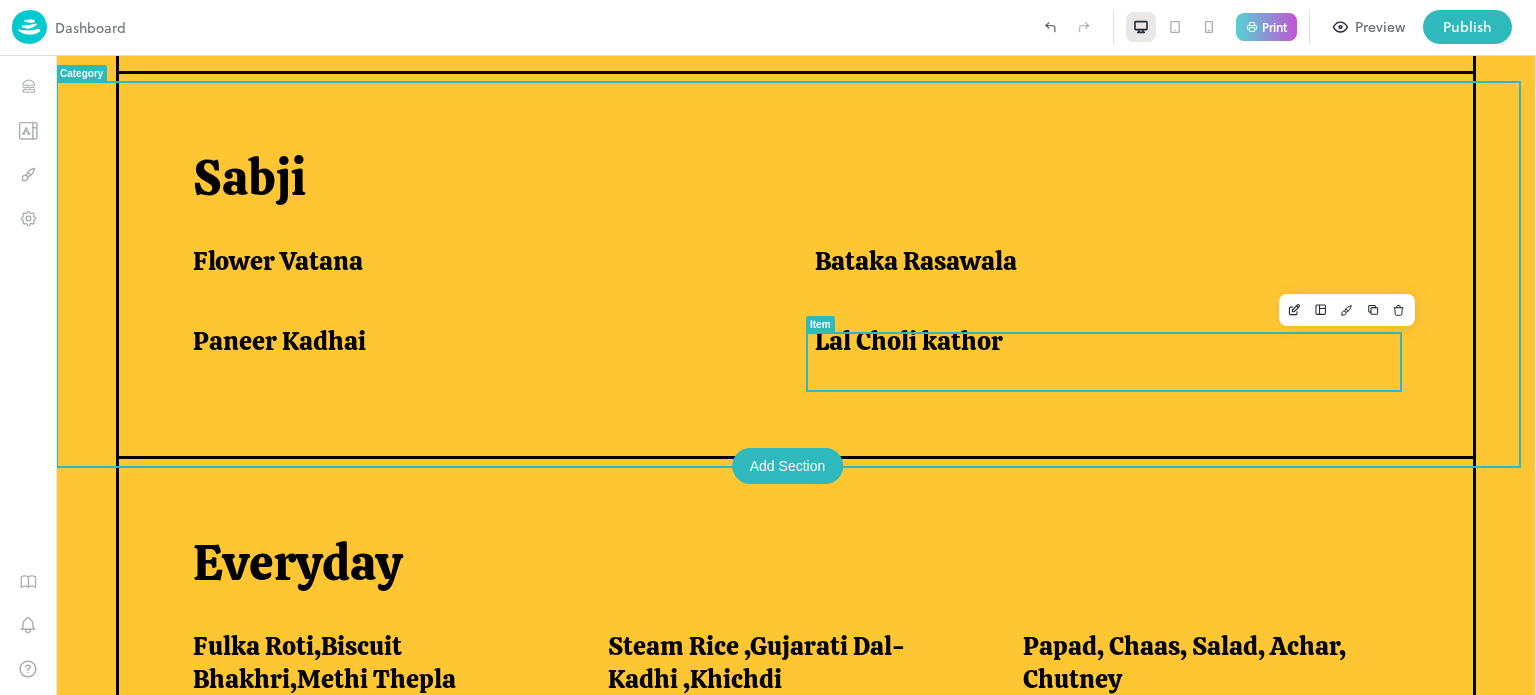 click on "Lal Choli kathor" at bounding box center [1101, 341] 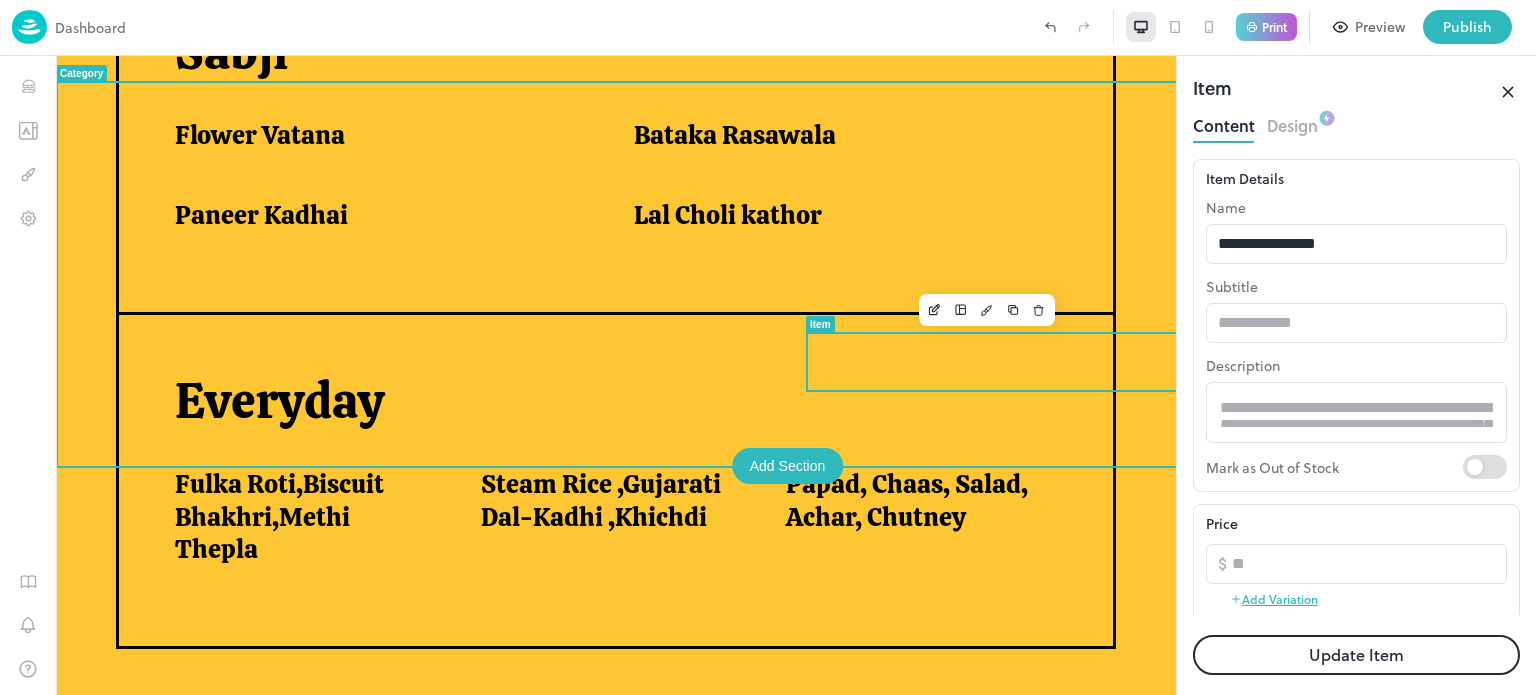 scroll, scrollTop: 1384, scrollLeft: 0, axis: vertical 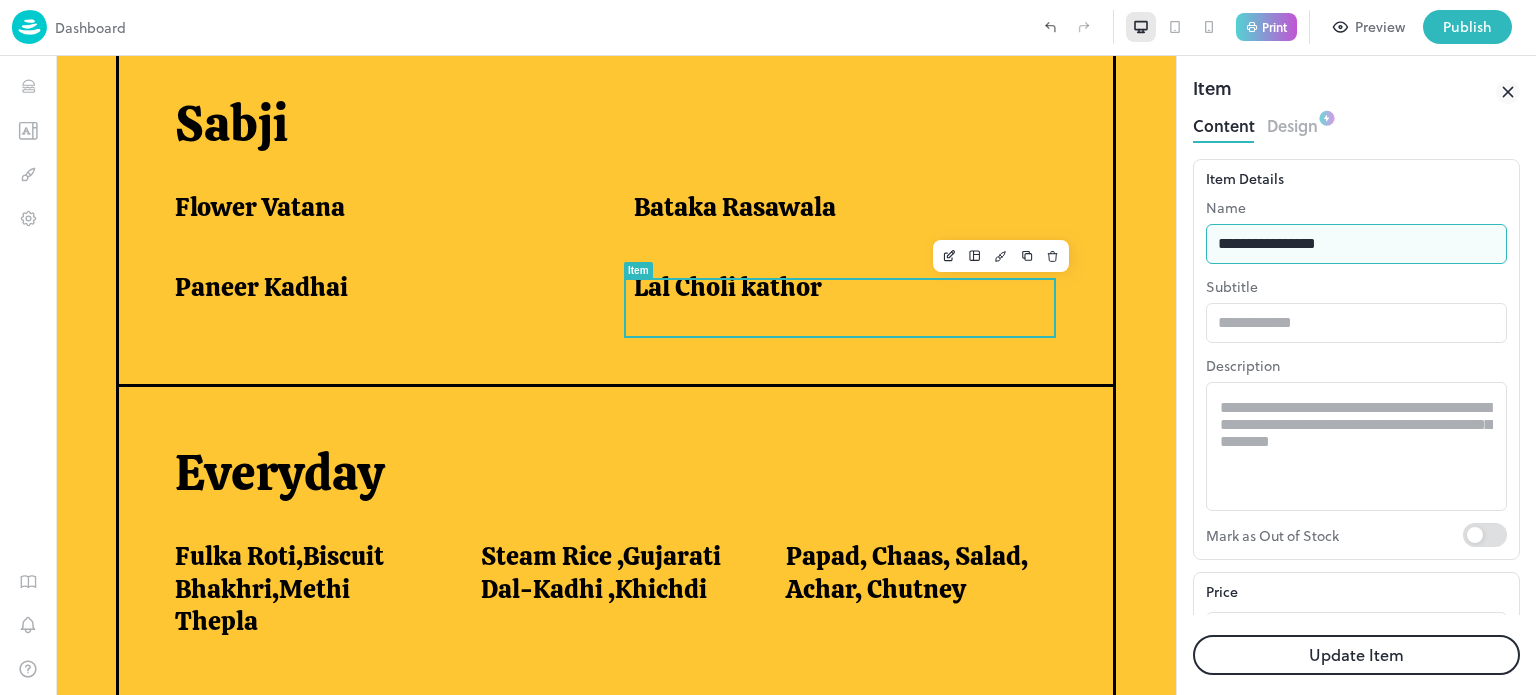 click on "**********" at bounding box center [1356, 244] 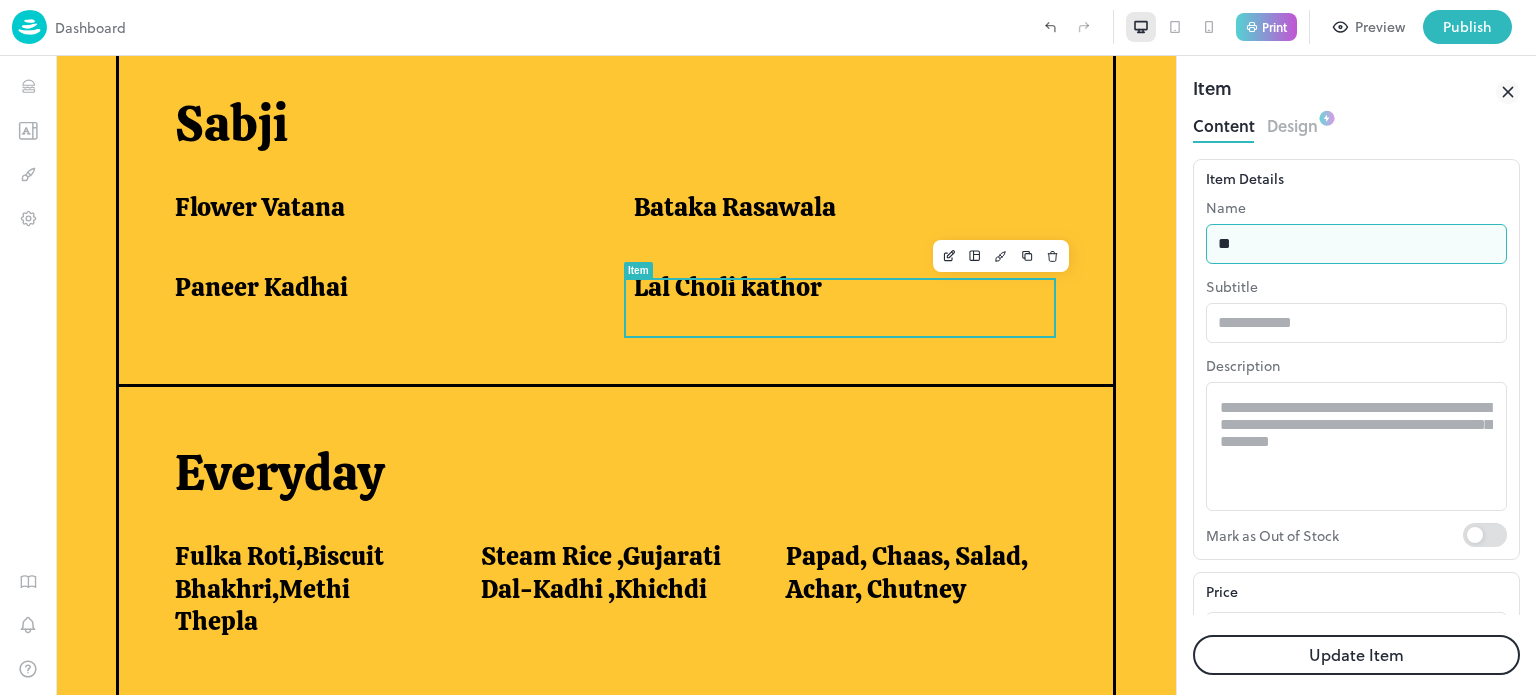 type on "*" 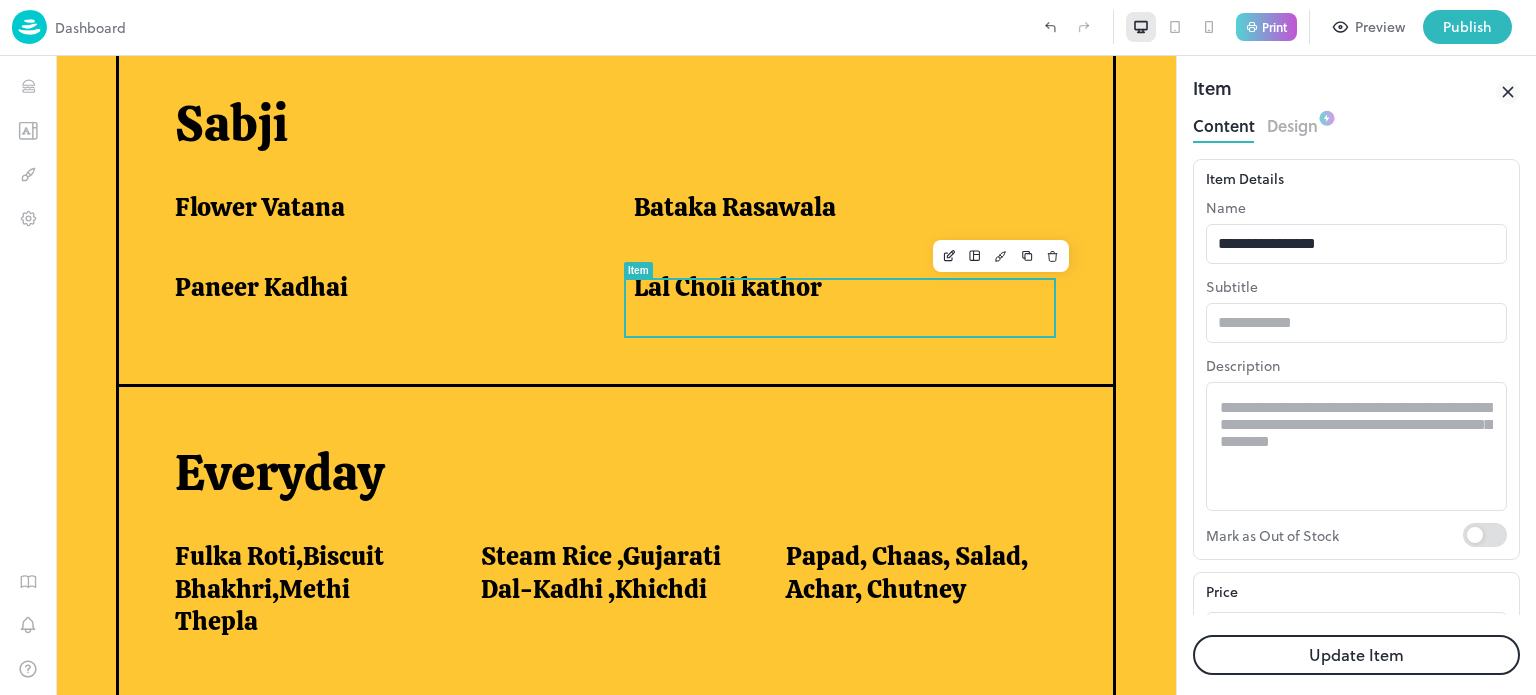 click on "Update Item" at bounding box center [1356, 655] 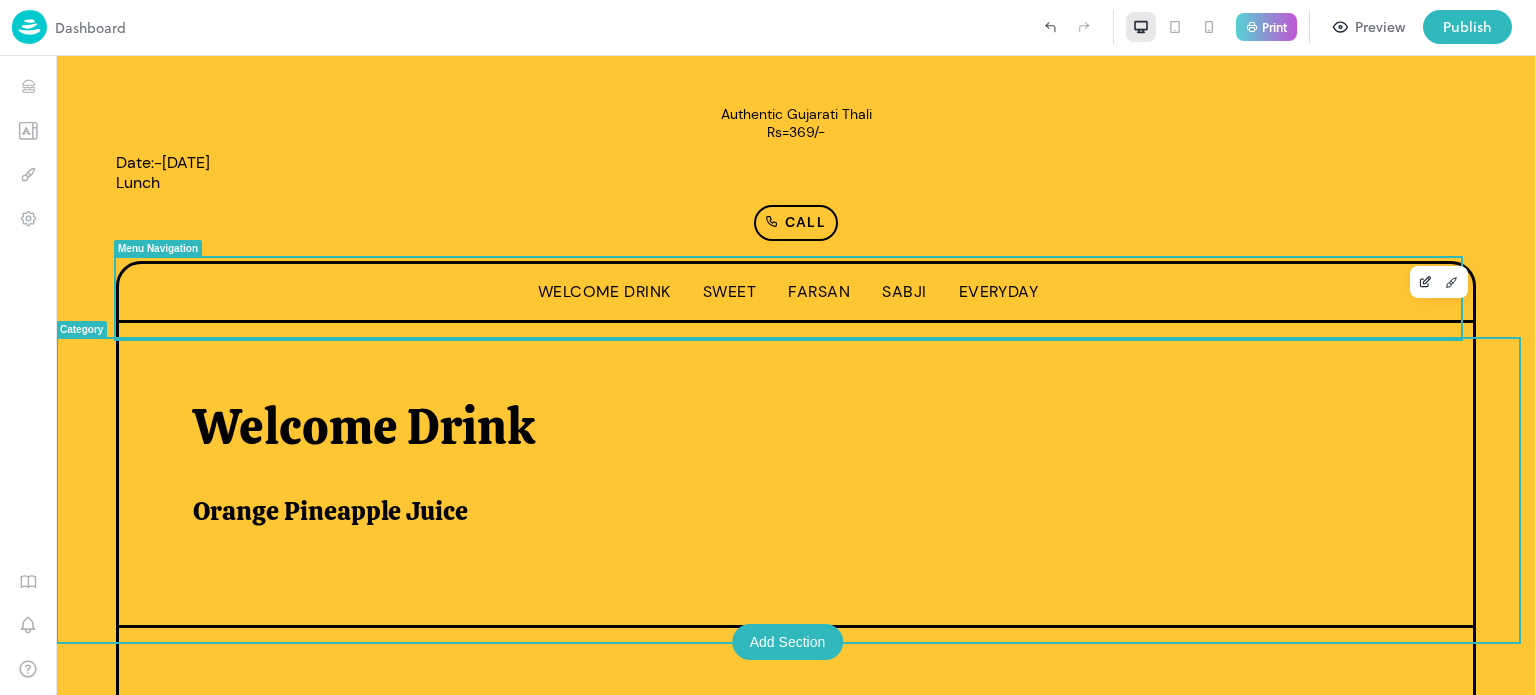 scroll, scrollTop: 276, scrollLeft: 0, axis: vertical 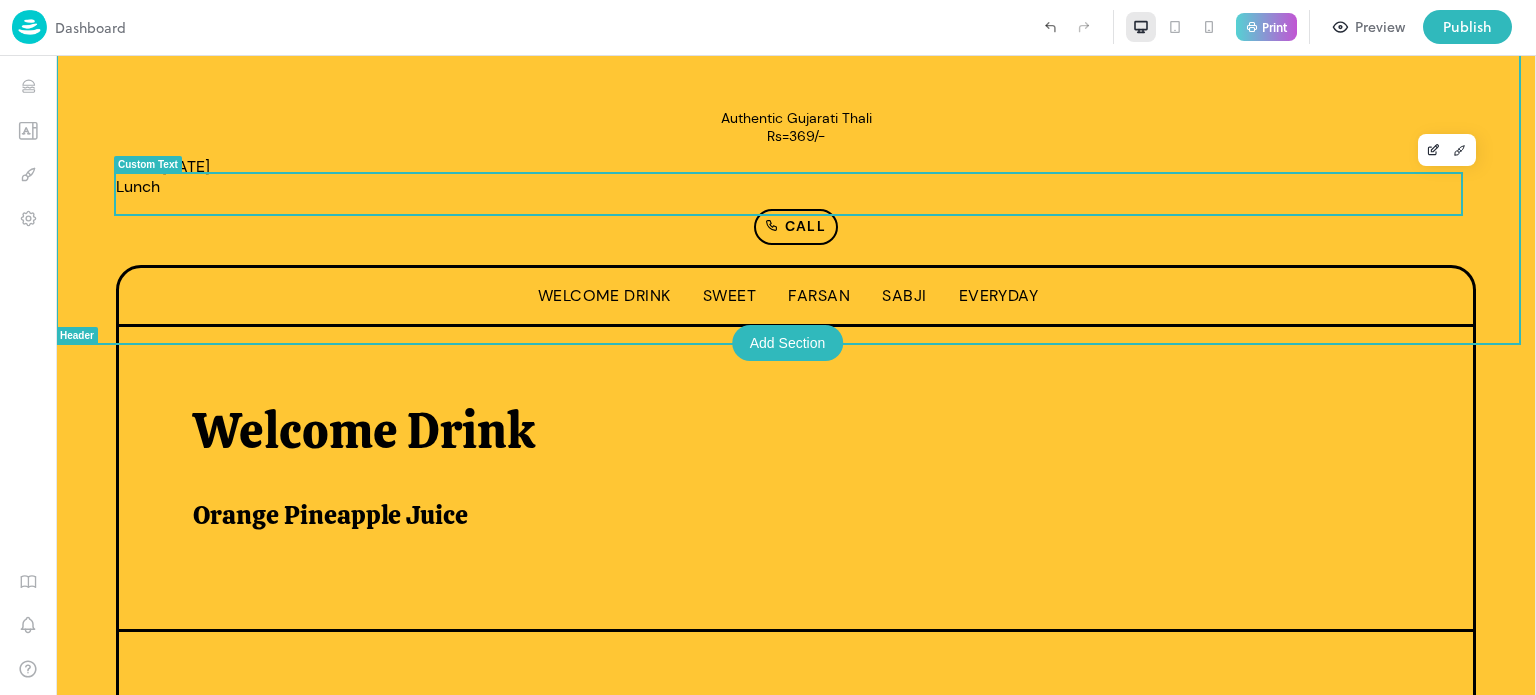 click on "Date:-[DATE]
Lunch" at bounding box center (796, 177) 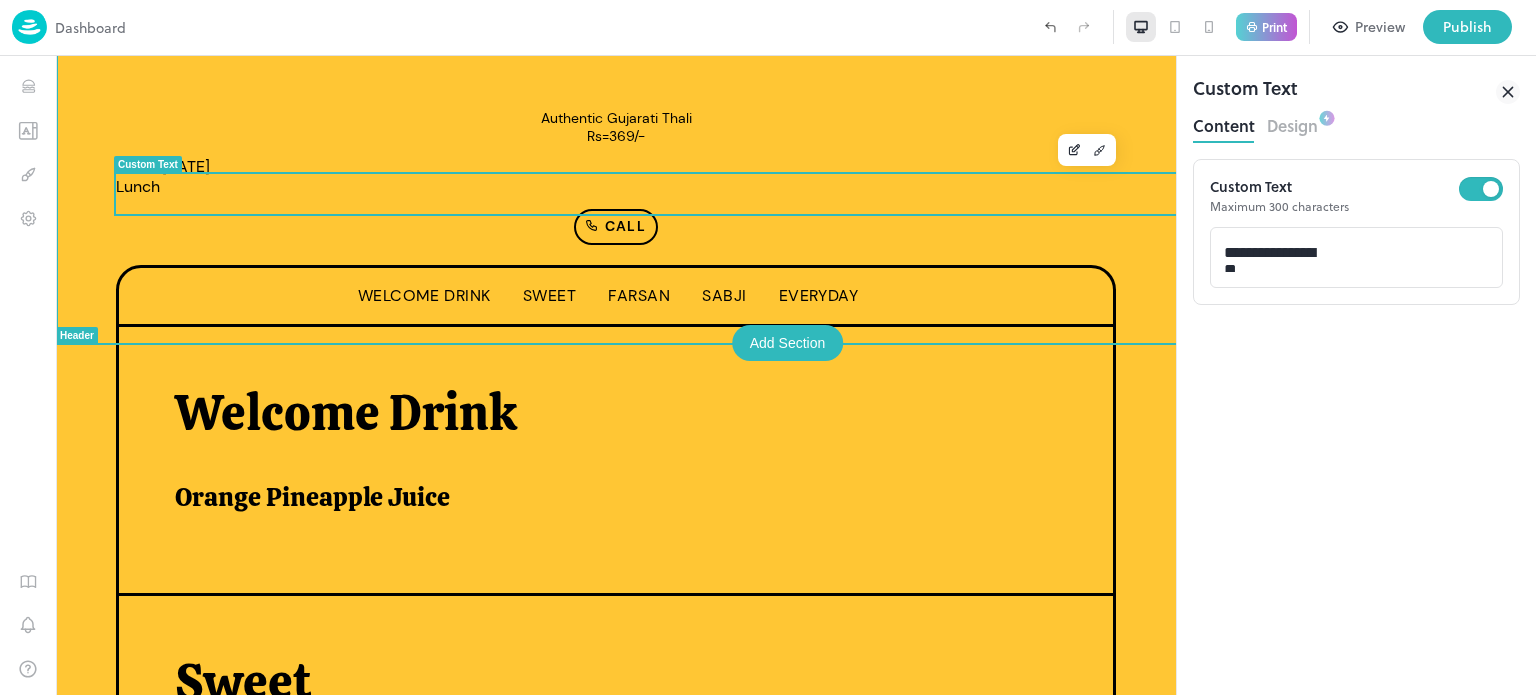 scroll, scrollTop: 0, scrollLeft: 0, axis: both 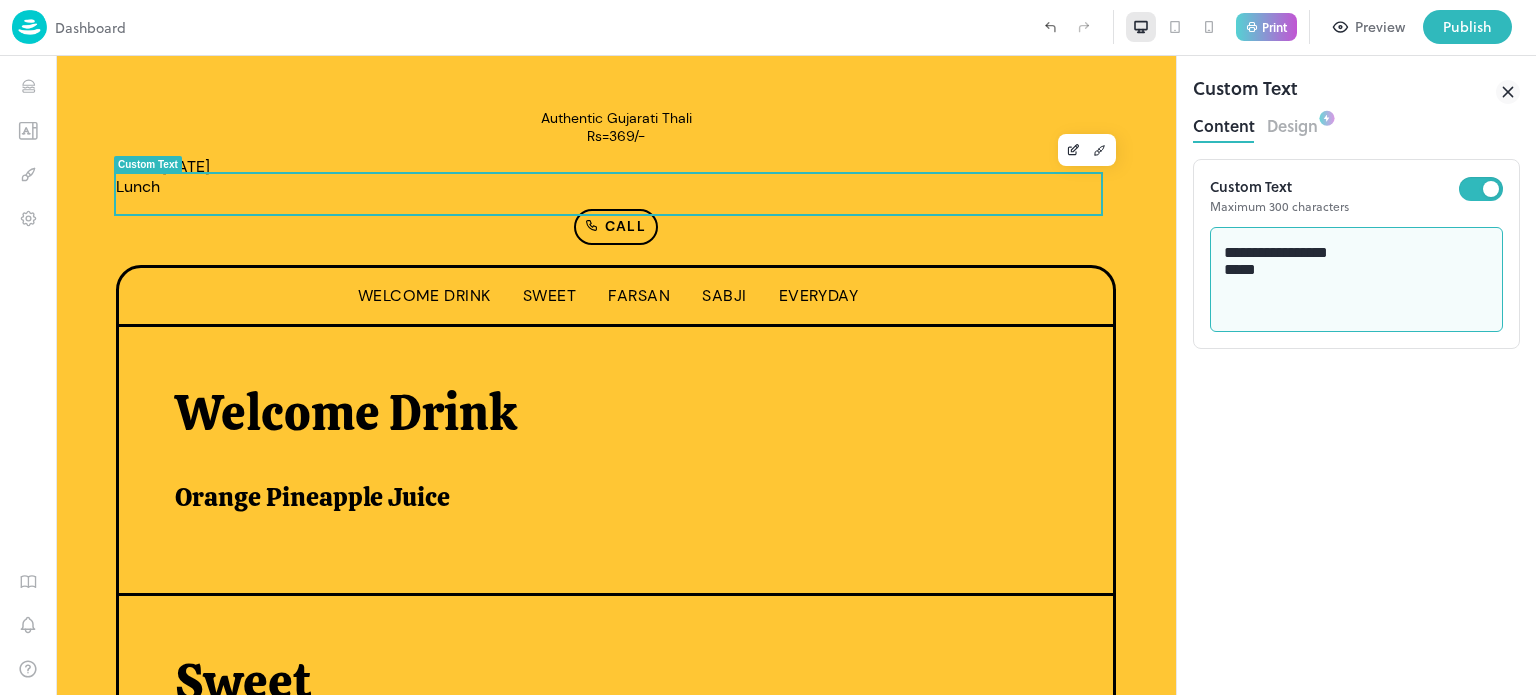 click on "**********" at bounding box center (1357, 280) 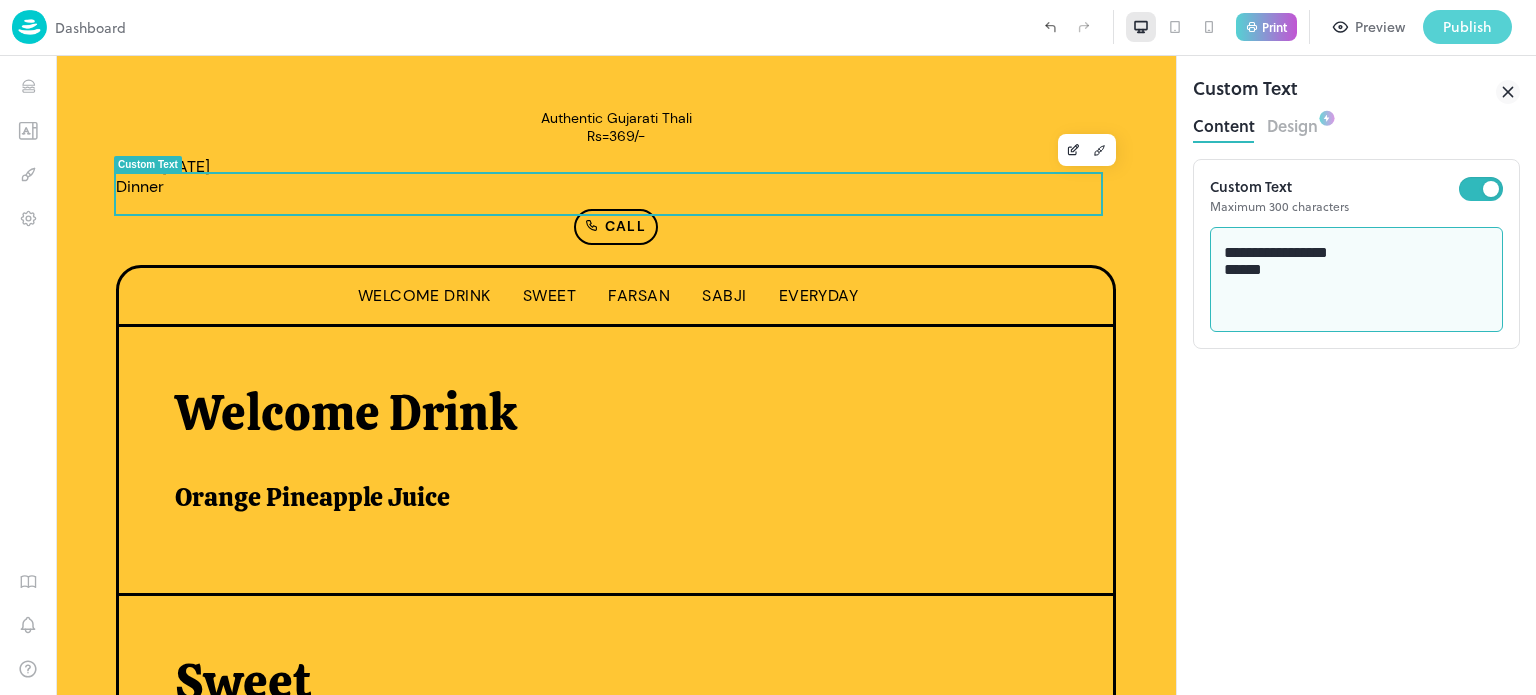 type on "**********" 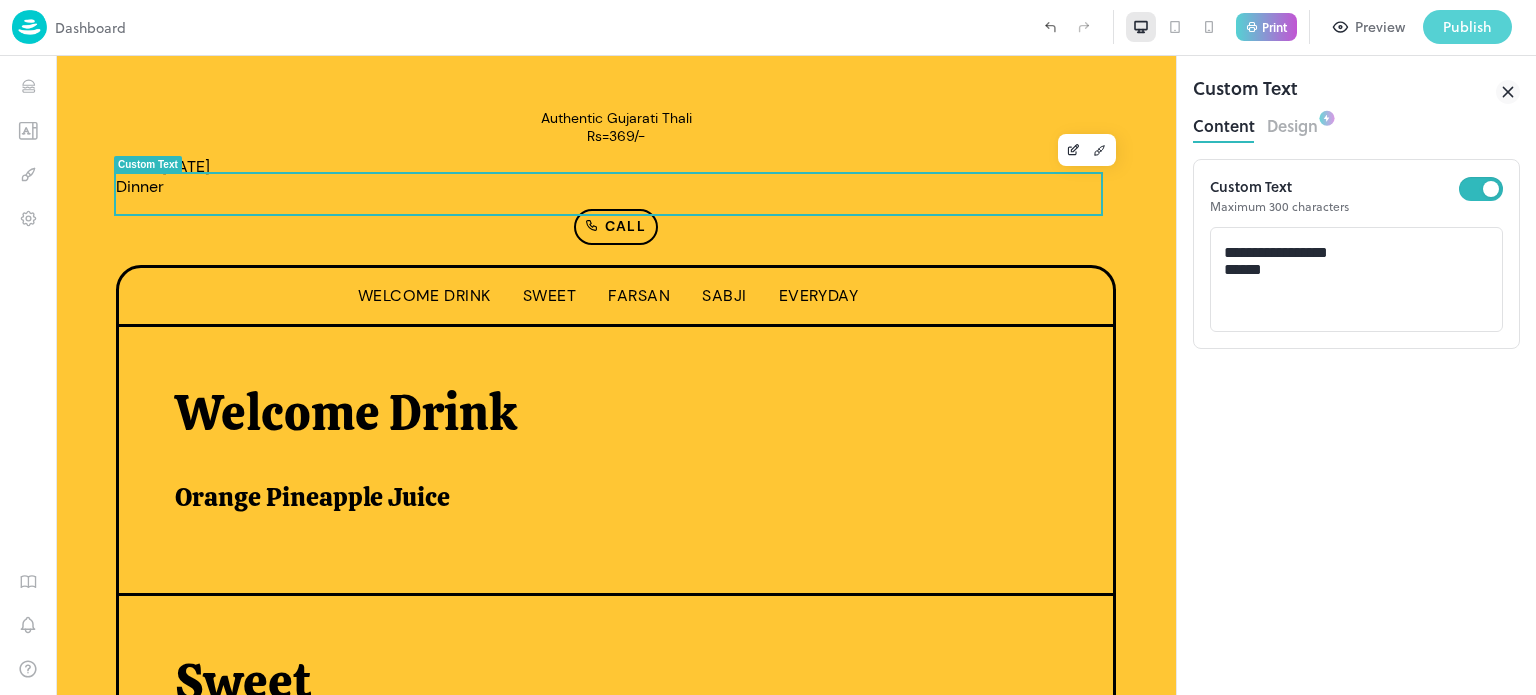 click on "Publish" at bounding box center (1467, 27) 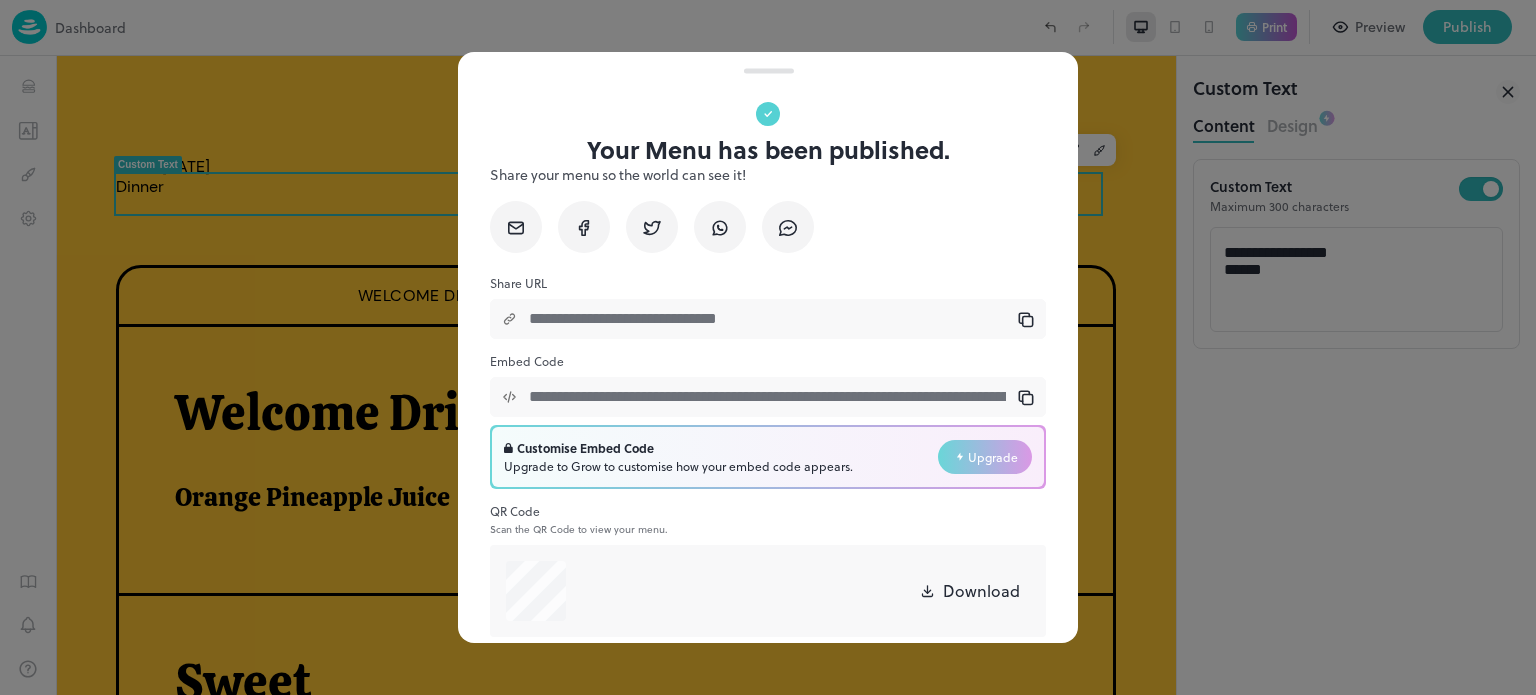click on "Download" at bounding box center (981, 591) 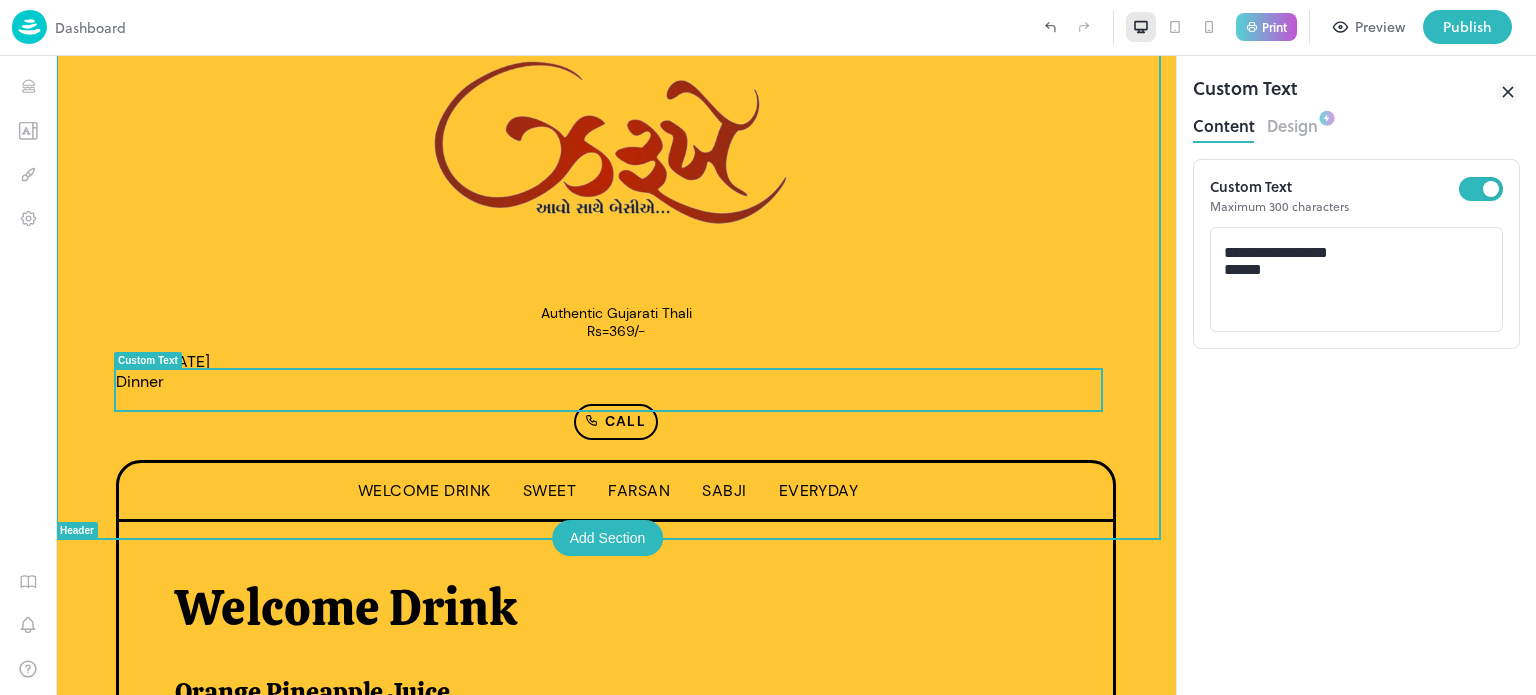 scroll, scrollTop: 0, scrollLeft: 0, axis: both 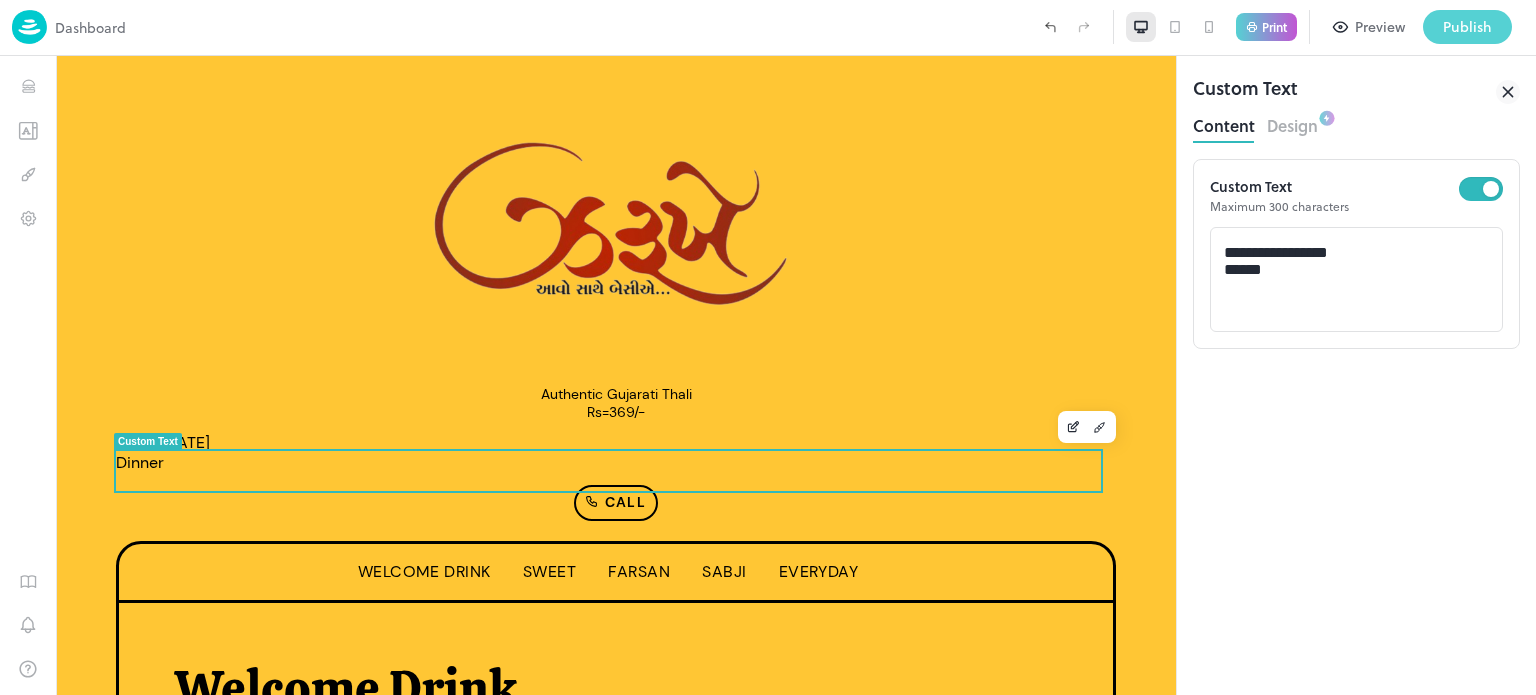 click on "Publish" at bounding box center (1467, 27) 